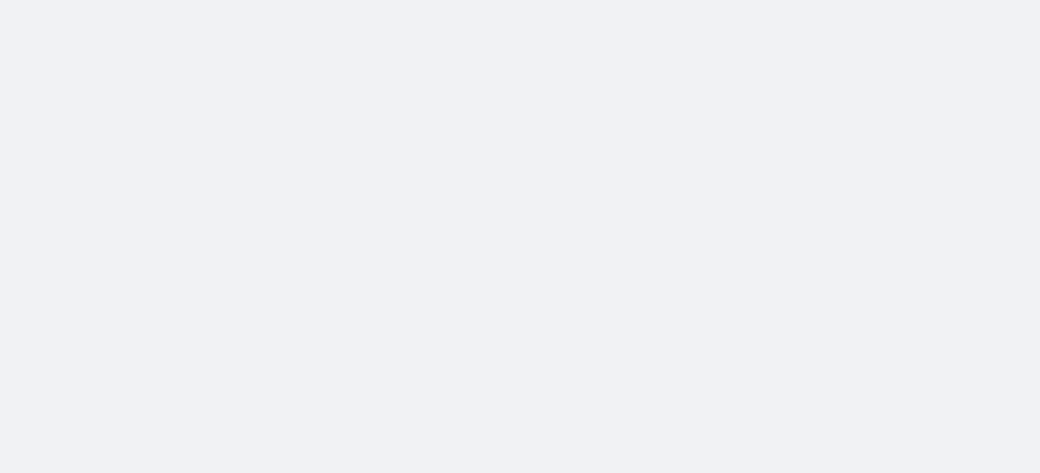 scroll, scrollTop: 0, scrollLeft: 0, axis: both 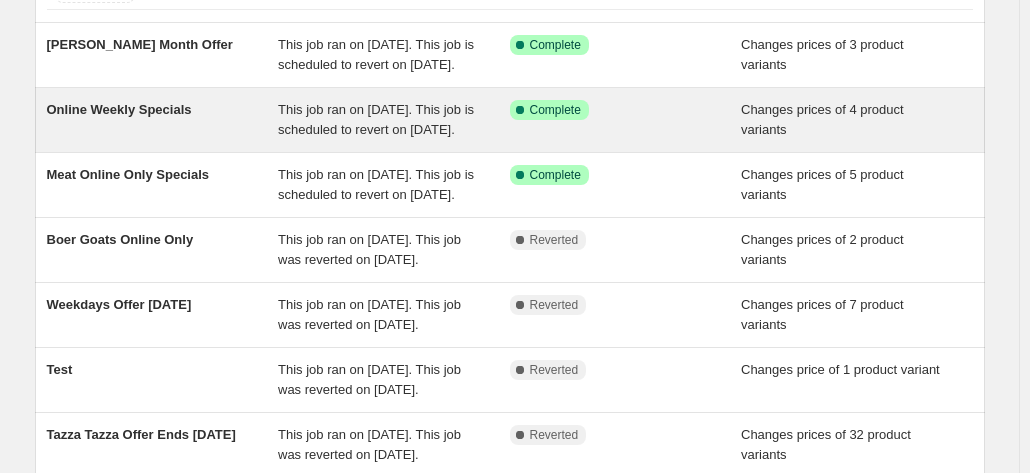 click on "Online Weekly Specials" at bounding box center (119, 109) 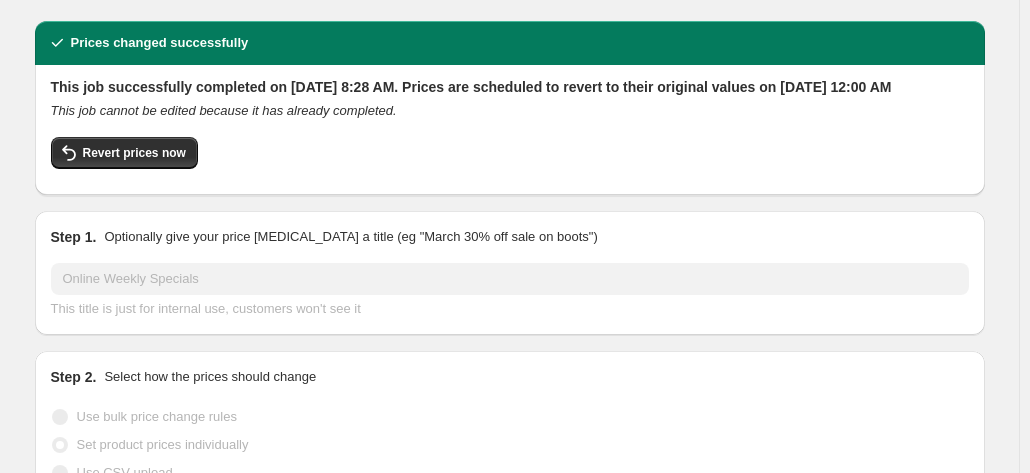 scroll, scrollTop: 51, scrollLeft: 0, axis: vertical 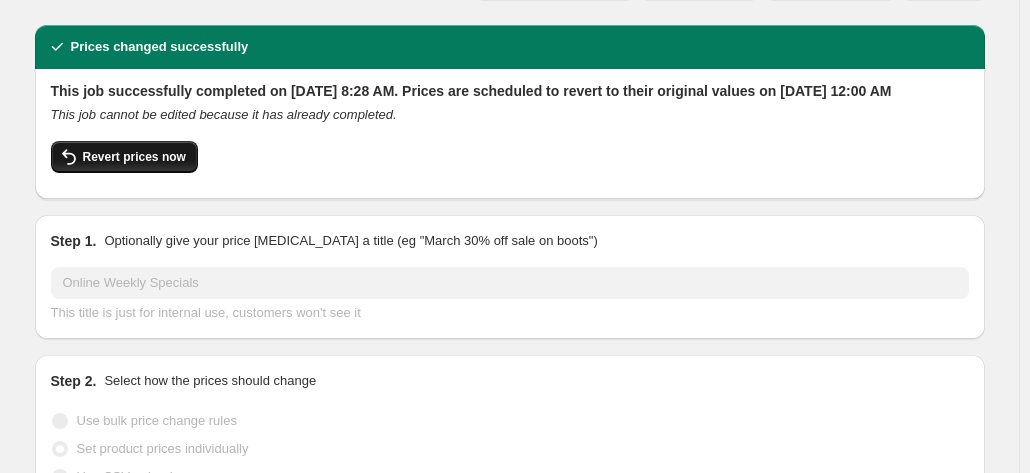 click on "Revert prices now" at bounding box center (134, 157) 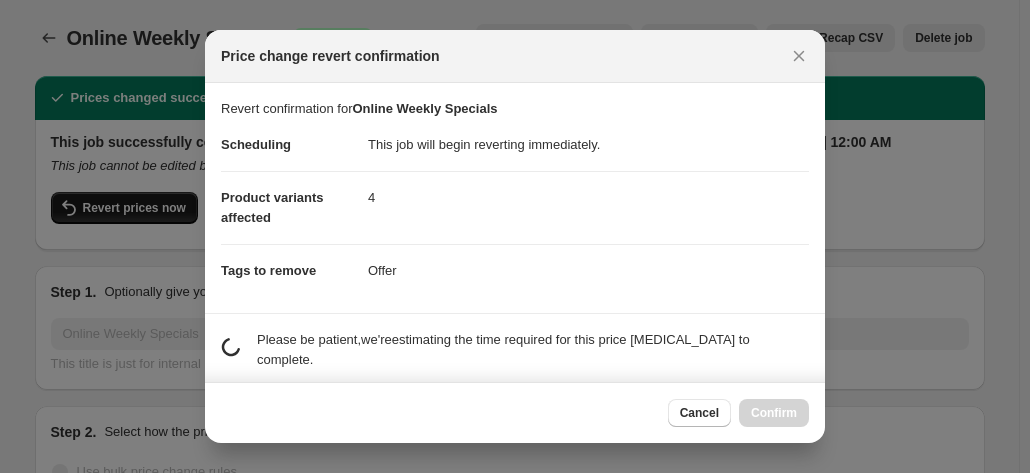 scroll, scrollTop: 51, scrollLeft: 0, axis: vertical 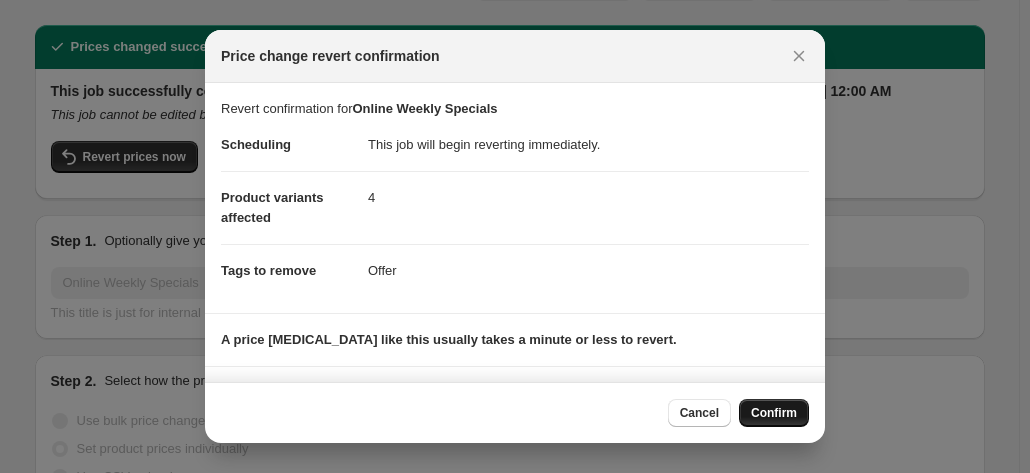 click on "Confirm" at bounding box center (774, 413) 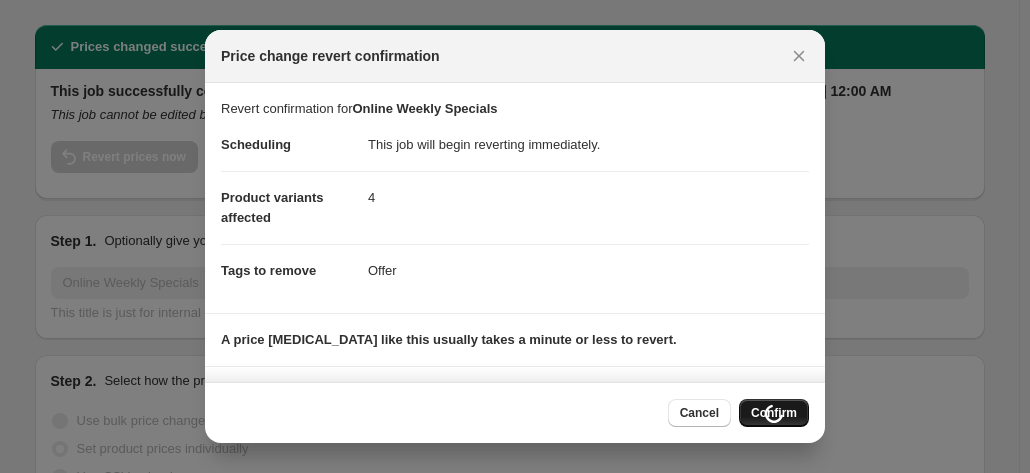 scroll, scrollTop: 51, scrollLeft: 0, axis: vertical 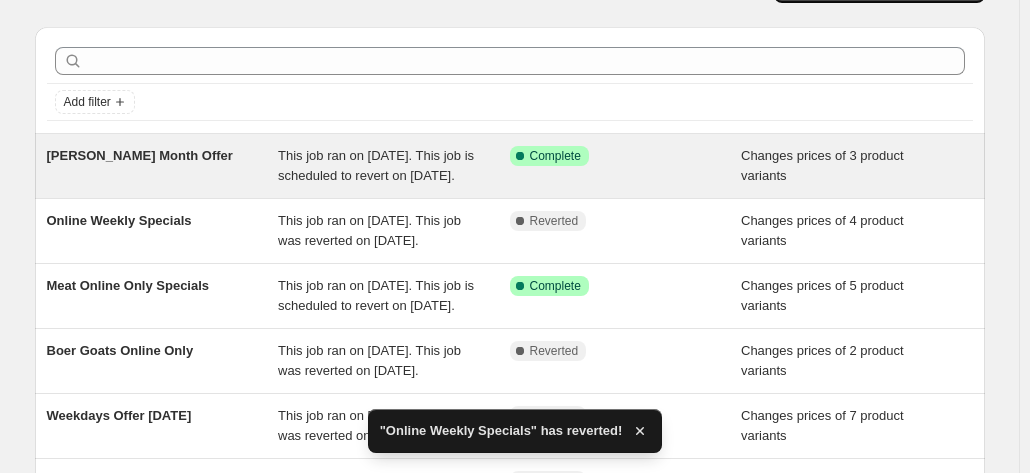 click on "[PERSON_NAME] Month Offer" at bounding box center [163, 166] 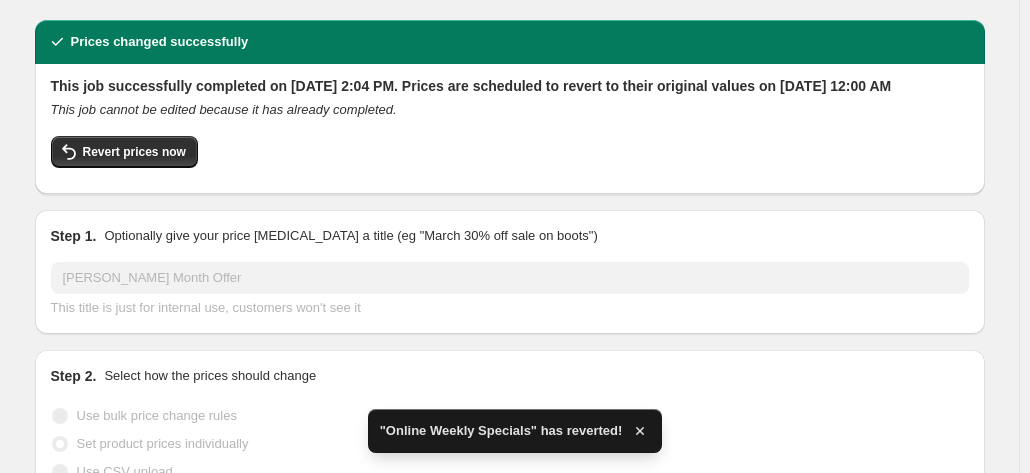 scroll, scrollTop: 47, scrollLeft: 0, axis: vertical 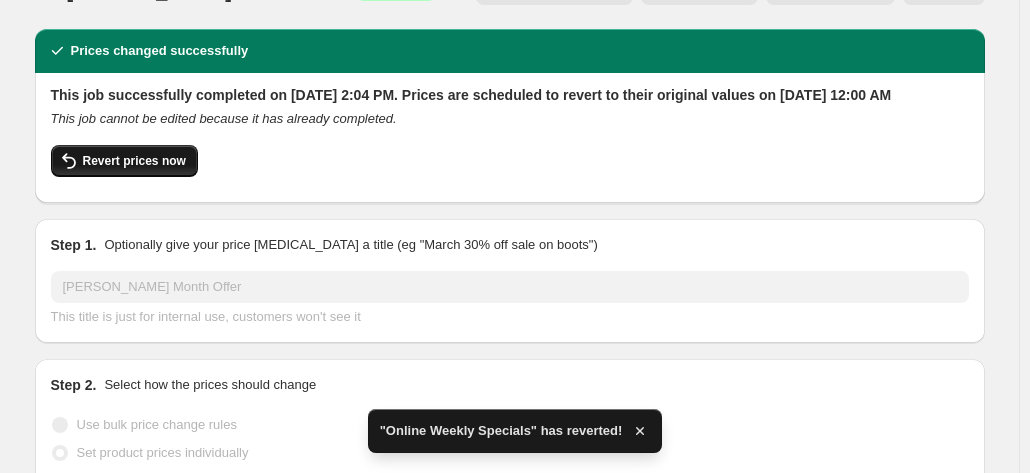 click on "Revert prices now" at bounding box center [124, 161] 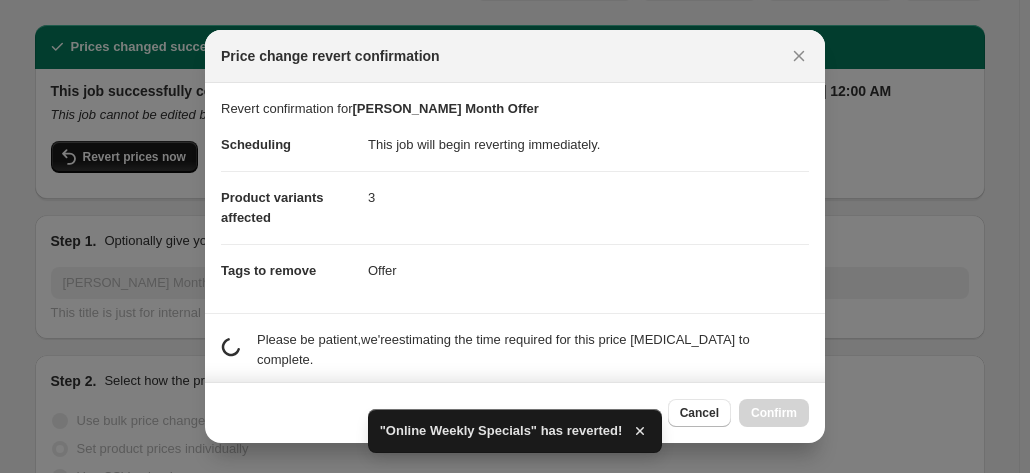 scroll, scrollTop: 0, scrollLeft: 0, axis: both 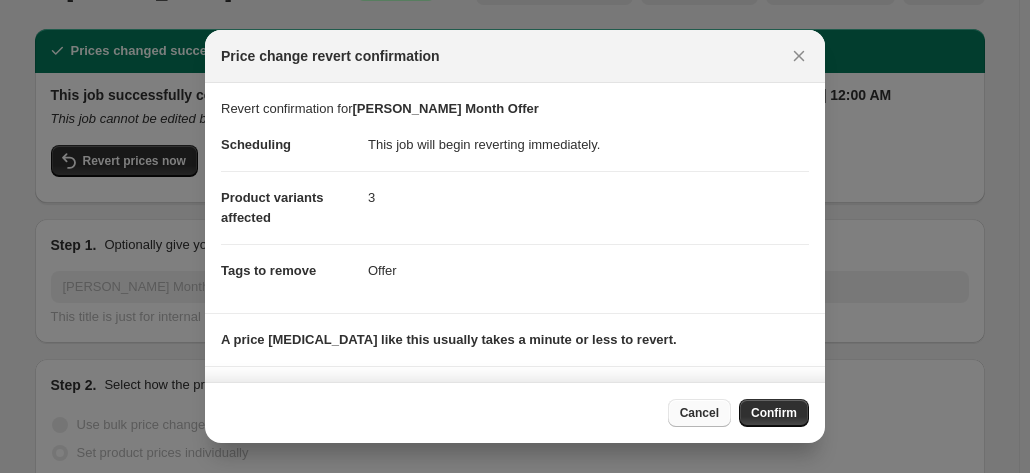 click on "Cancel" at bounding box center (699, 413) 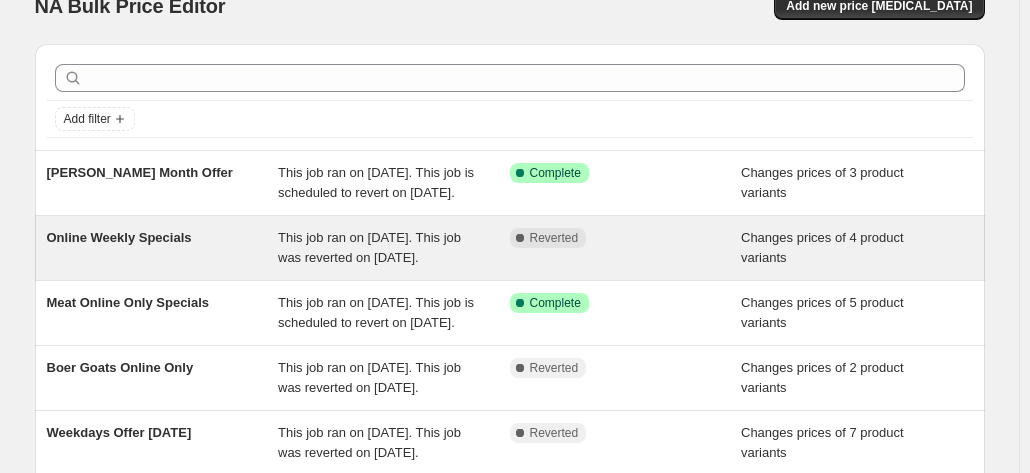 scroll, scrollTop: 34, scrollLeft: 0, axis: vertical 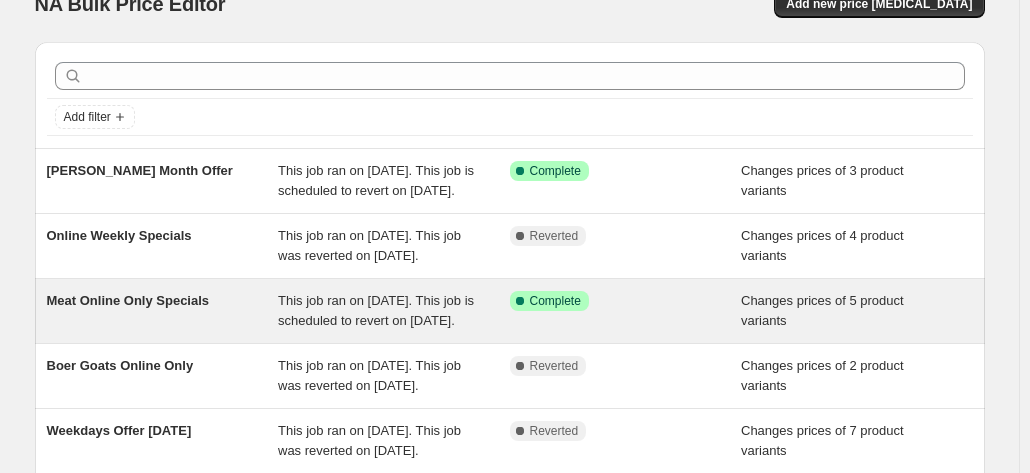 click on "Meat Online Only Specials" at bounding box center (128, 300) 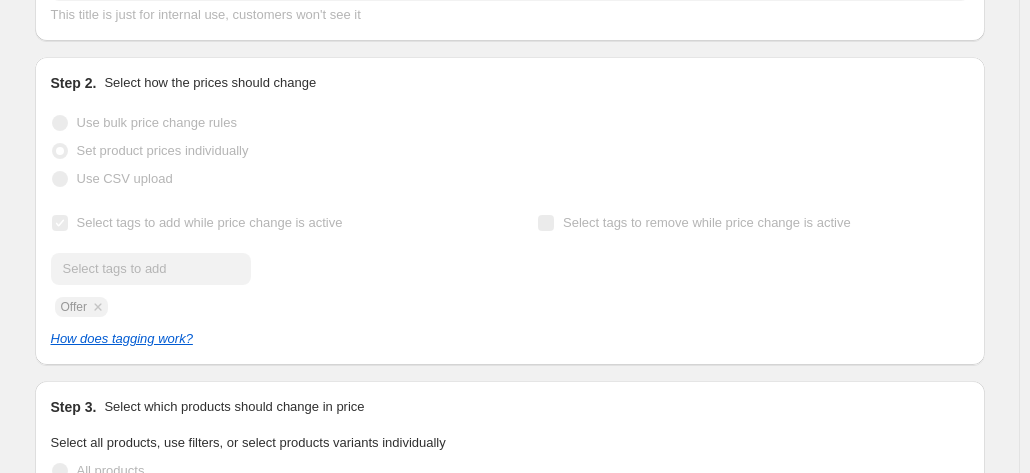 scroll, scrollTop: 0, scrollLeft: 0, axis: both 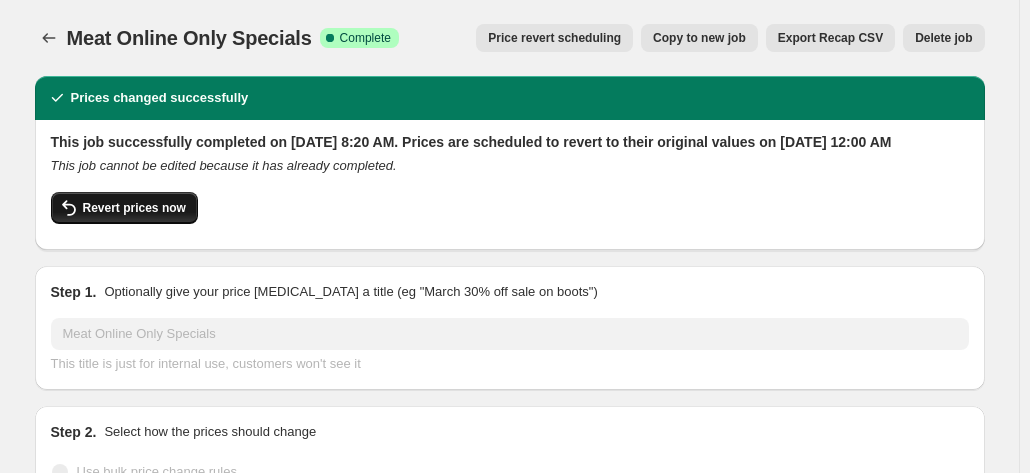 click on "Revert prices now" at bounding box center (134, 208) 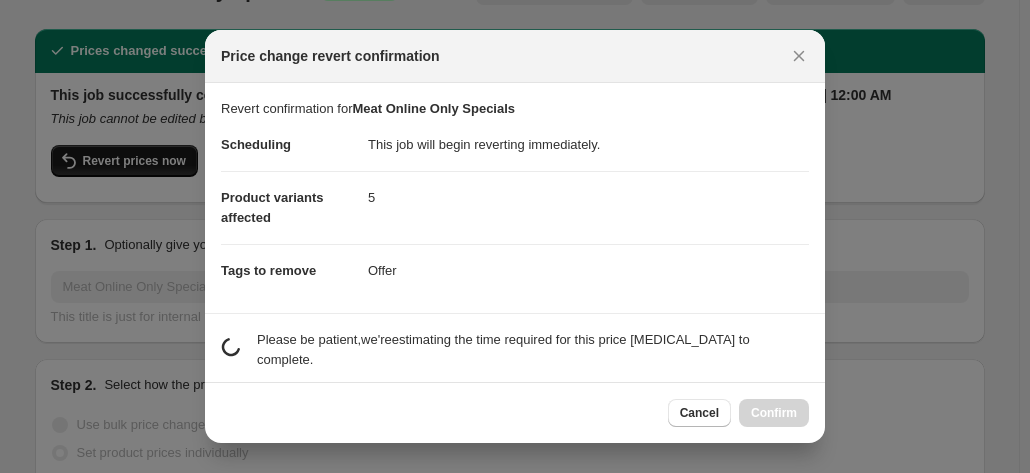 scroll, scrollTop: 0, scrollLeft: 0, axis: both 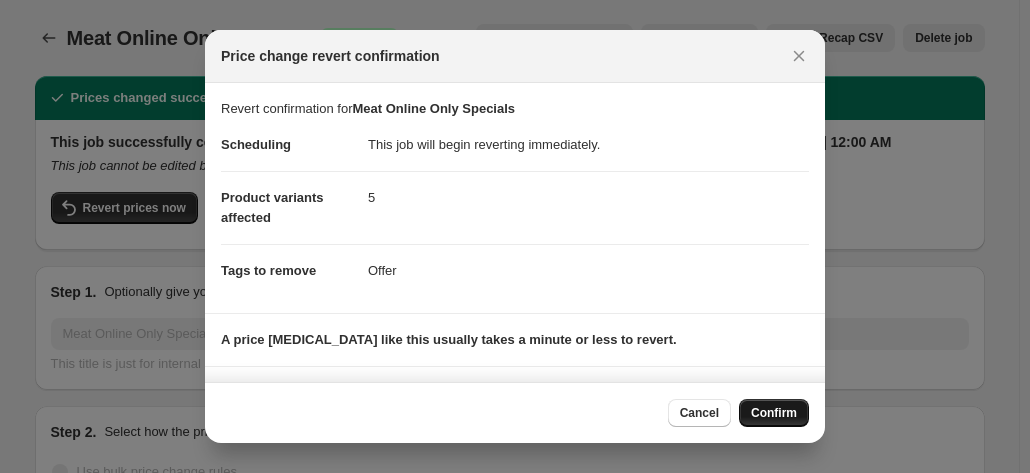click on "Confirm" at bounding box center [774, 413] 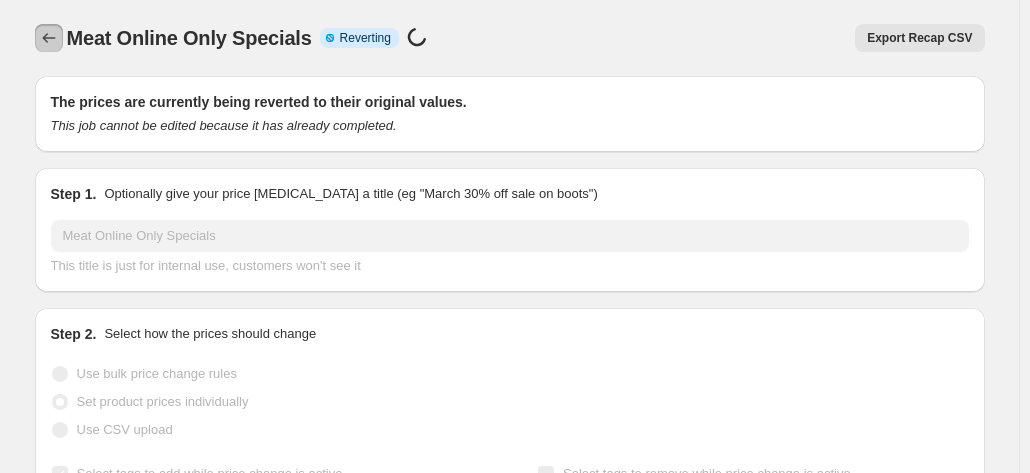 click 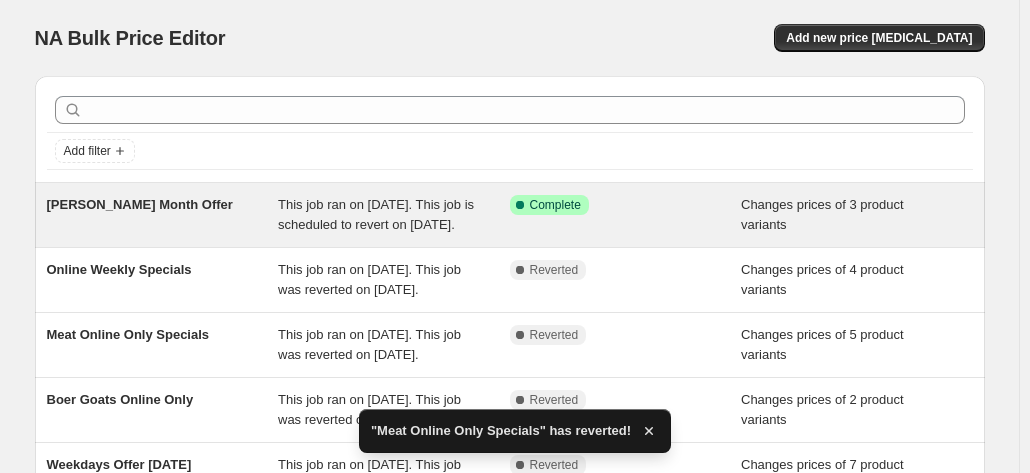 click on "[PERSON_NAME] Month Offer" at bounding box center [140, 204] 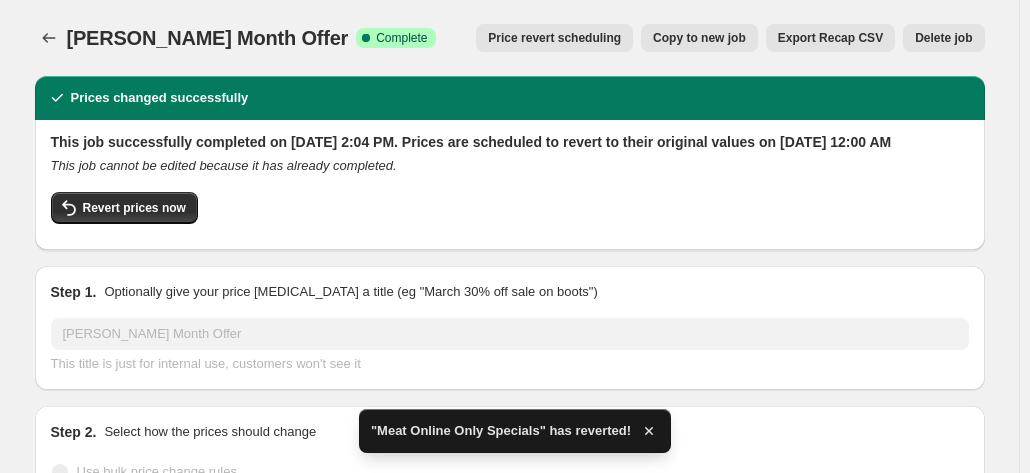 scroll, scrollTop: 83, scrollLeft: 0, axis: vertical 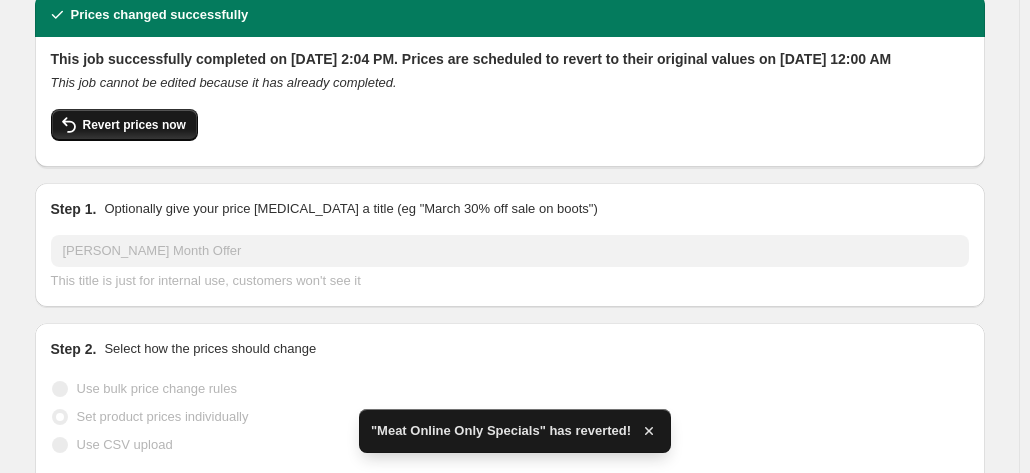 click on "Revert prices now" at bounding box center (134, 125) 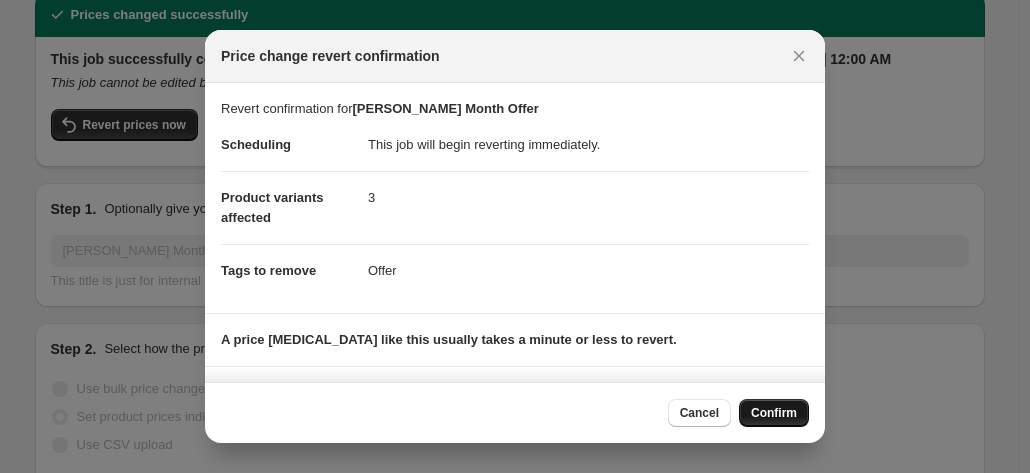 click on "Confirm" at bounding box center [774, 413] 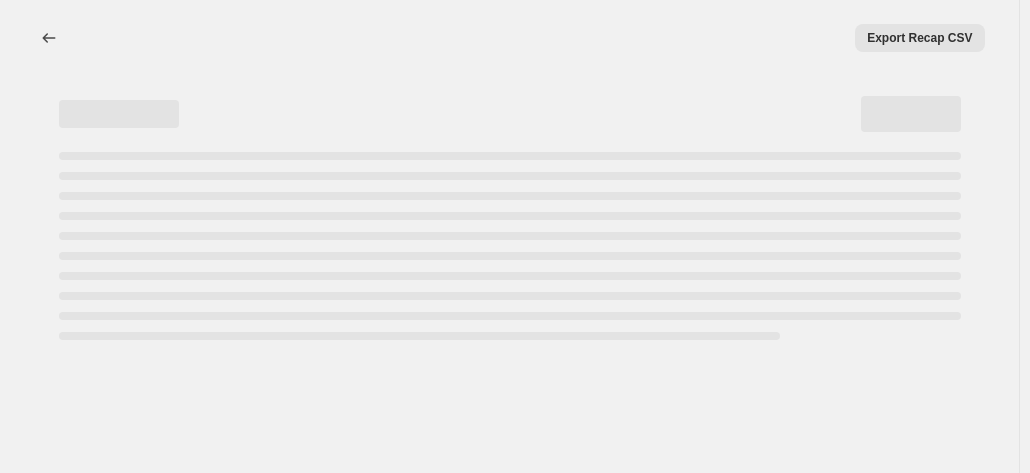 scroll, scrollTop: 0, scrollLeft: 0, axis: both 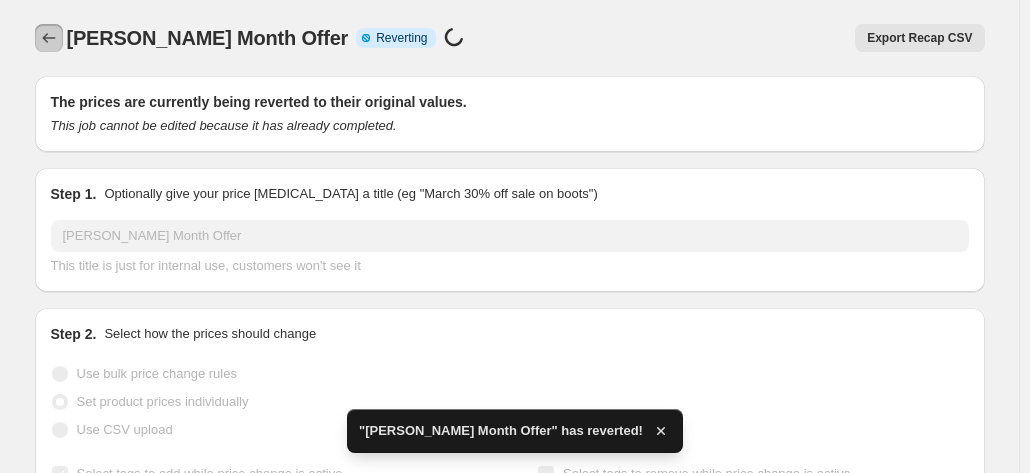 click 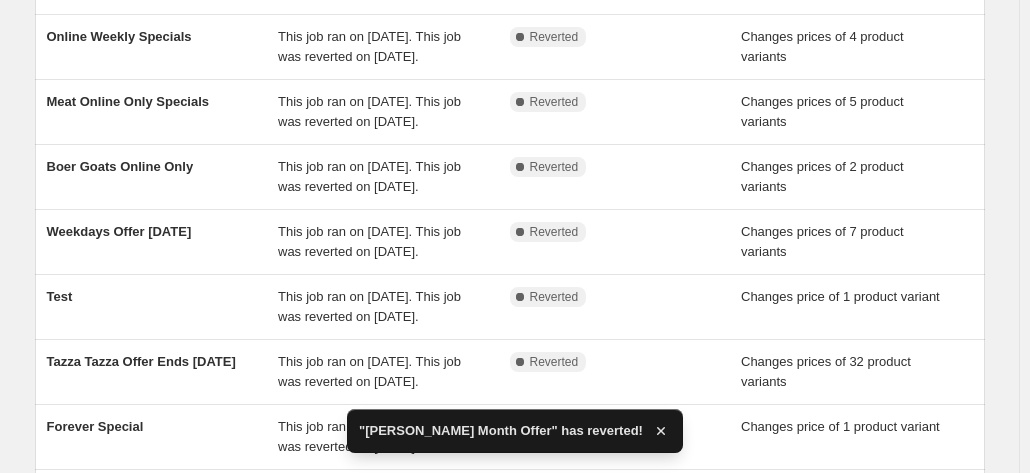 scroll, scrollTop: 0, scrollLeft: 0, axis: both 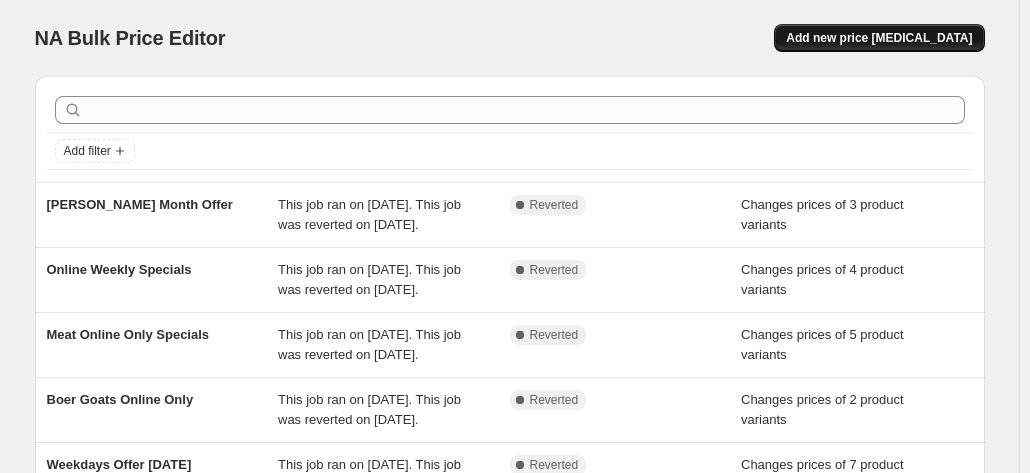 click on "Add new price [MEDICAL_DATA]" at bounding box center (879, 38) 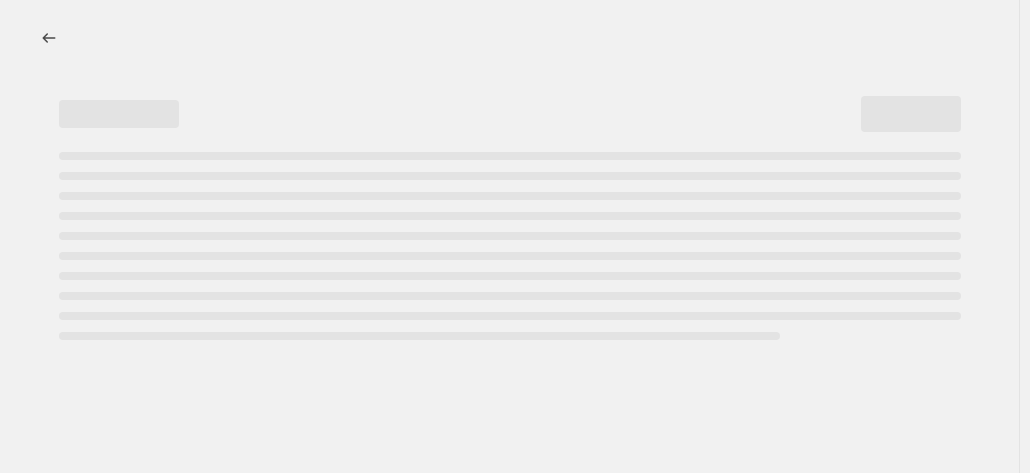 select on "percentage" 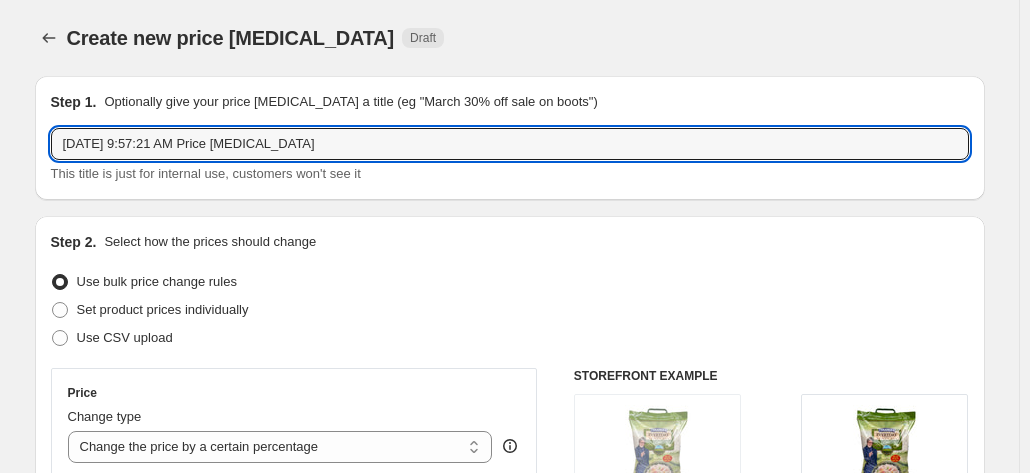 drag, startPoint x: 332, startPoint y: 141, endPoint x: -240, endPoint y: 138, distance: 572.0079 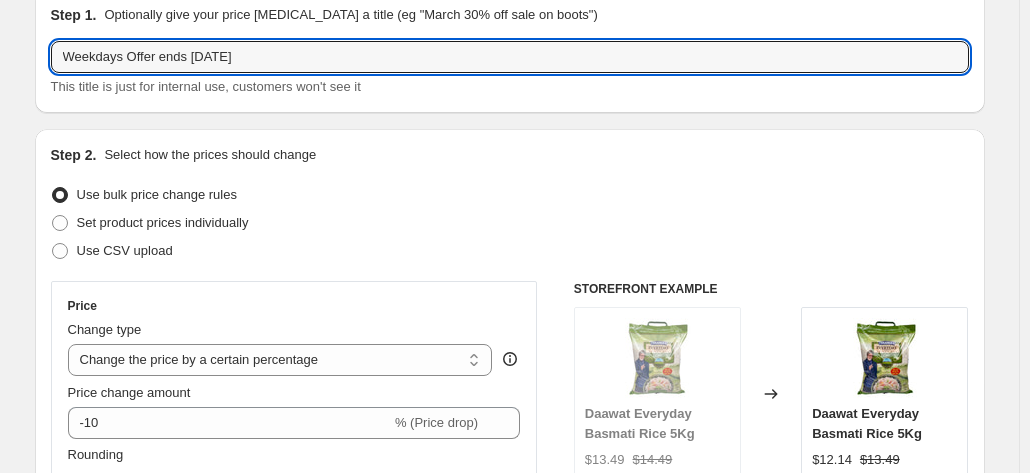 scroll, scrollTop: 90, scrollLeft: 0, axis: vertical 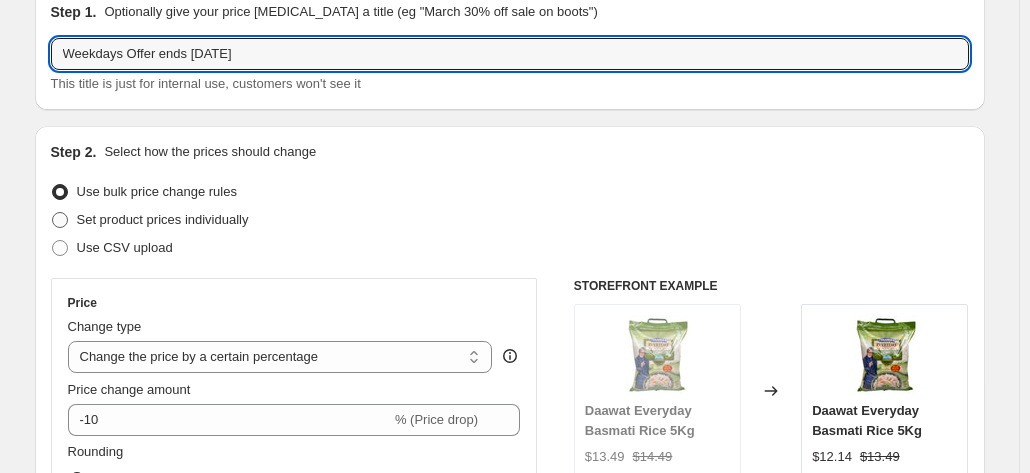 type on "Weekdays Offer ends [DATE]" 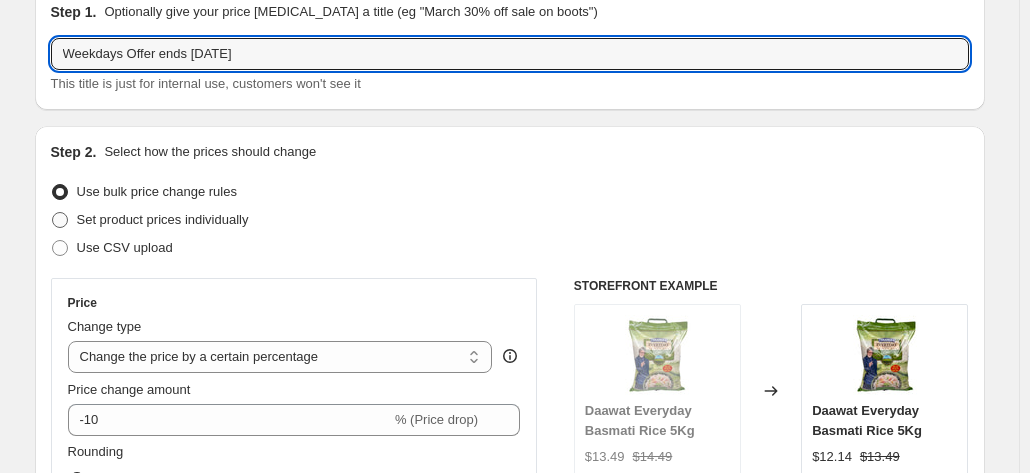 radio on "true" 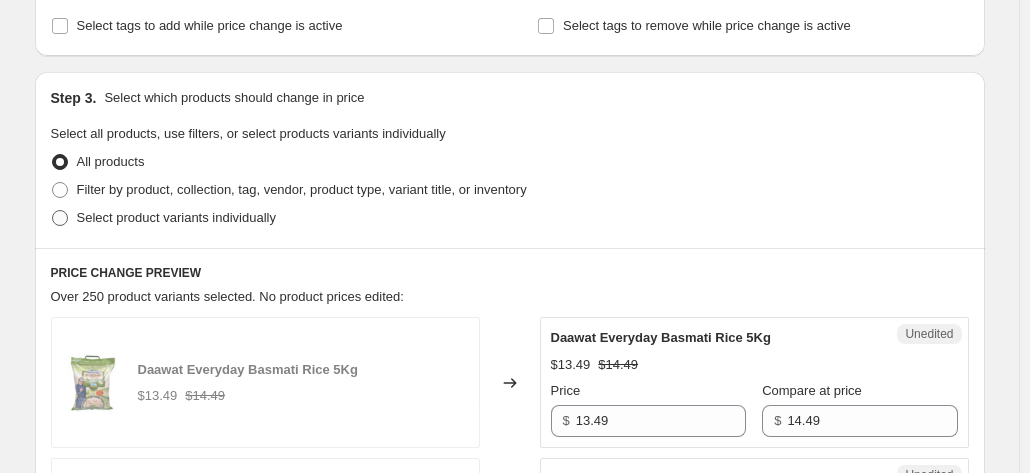 scroll, scrollTop: 357, scrollLeft: 0, axis: vertical 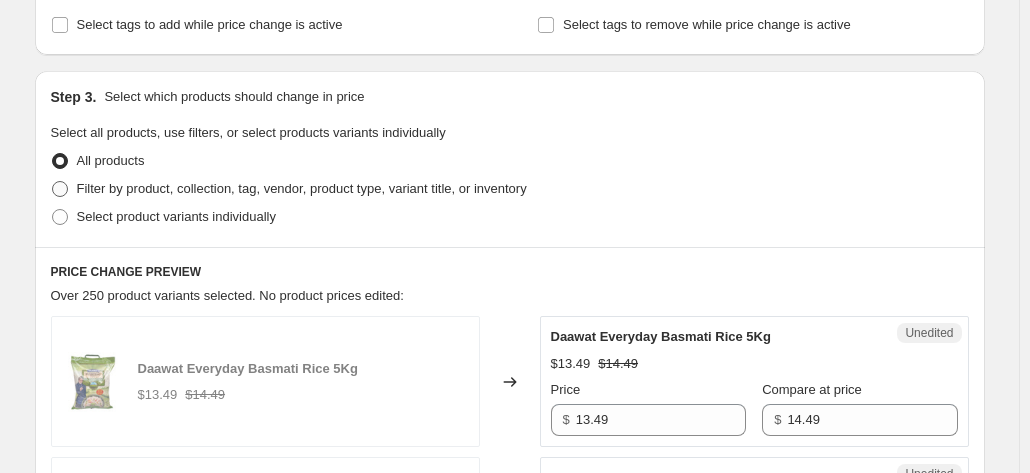 click on "Filter by product, collection, tag, vendor, product type, variant title, or inventory" at bounding box center (302, 188) 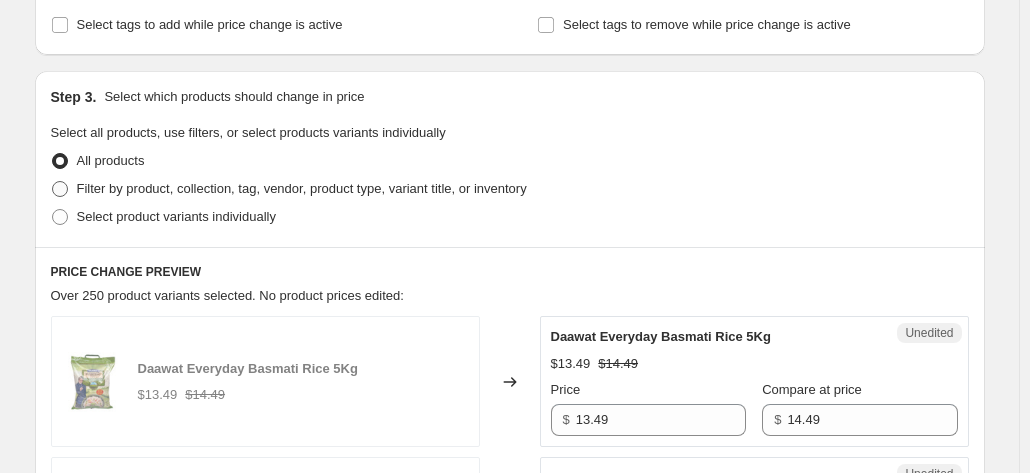 radio on "true" 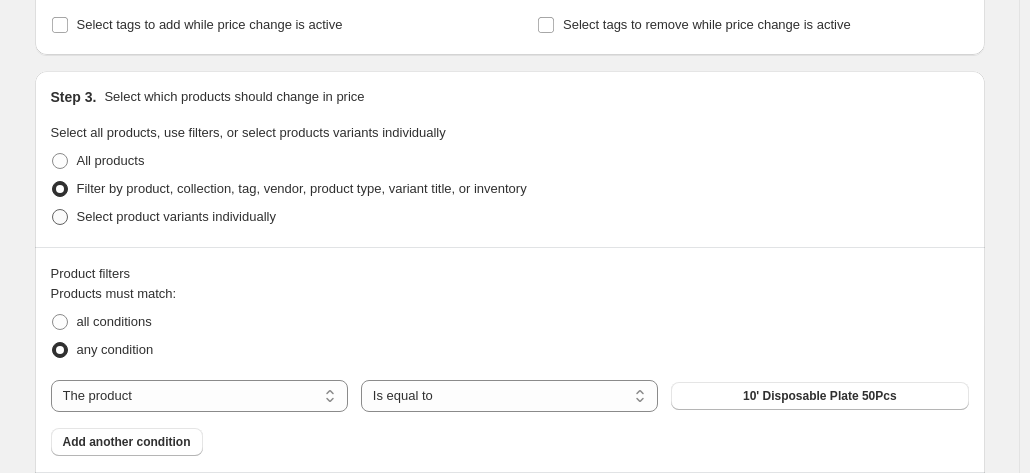 click on "Select product variants individually" at bounding box center (176, 216) 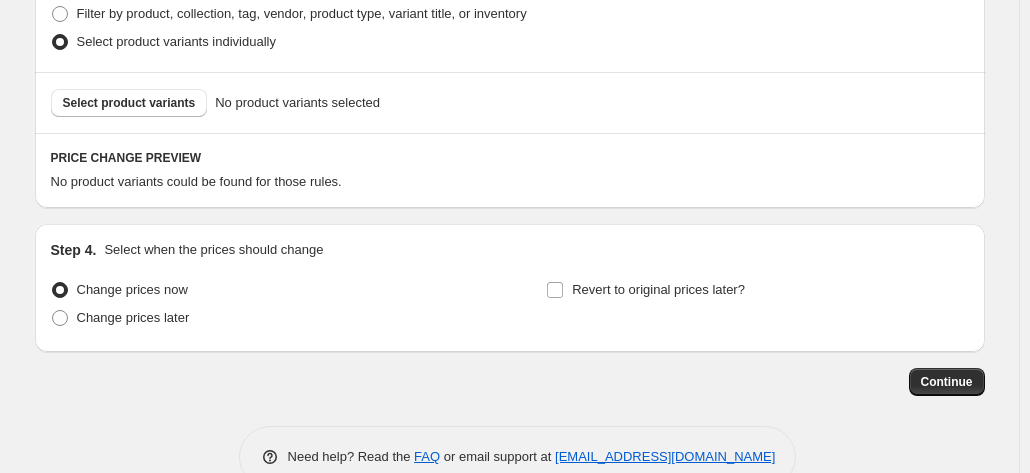 scroll, scrollTop: 533, scrollLeft: 0, axis: vertical 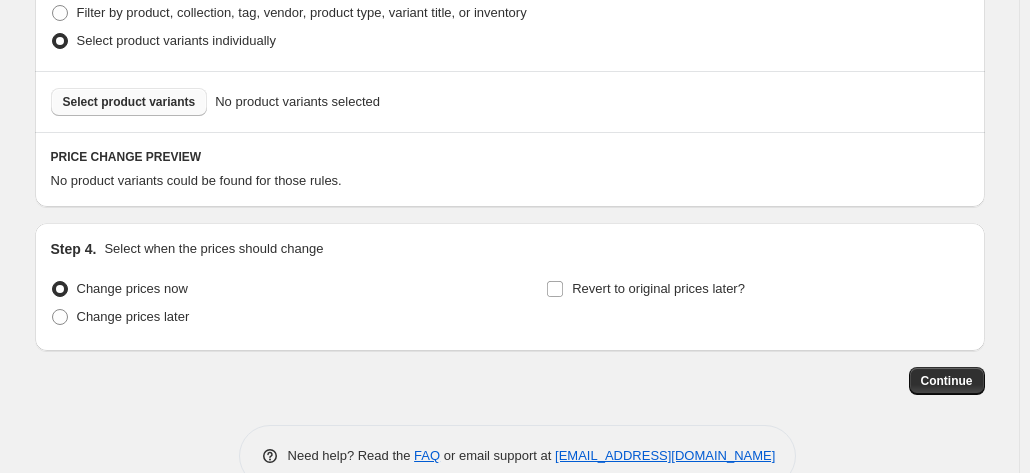 click on "Select product variants" at bounding box center [129, 102] 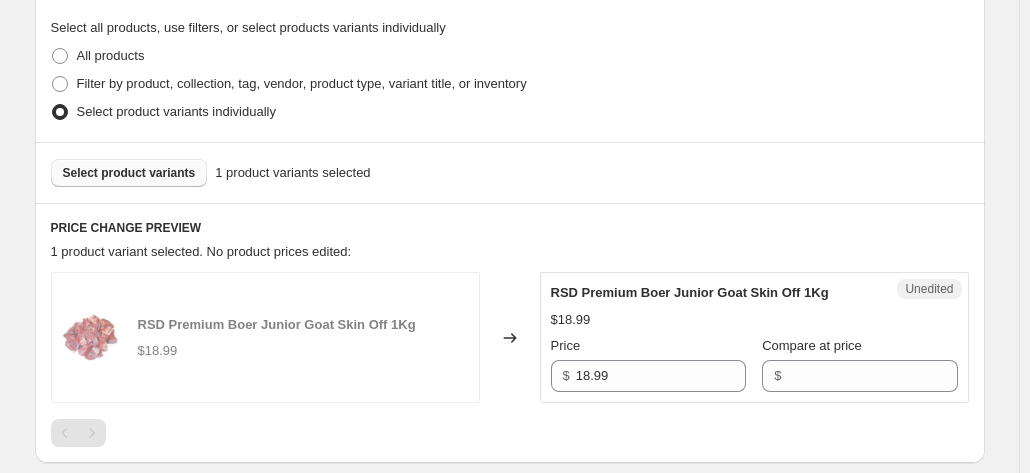 scroll, scrollTop: 423, scrollLeft: 0, axis: vertical 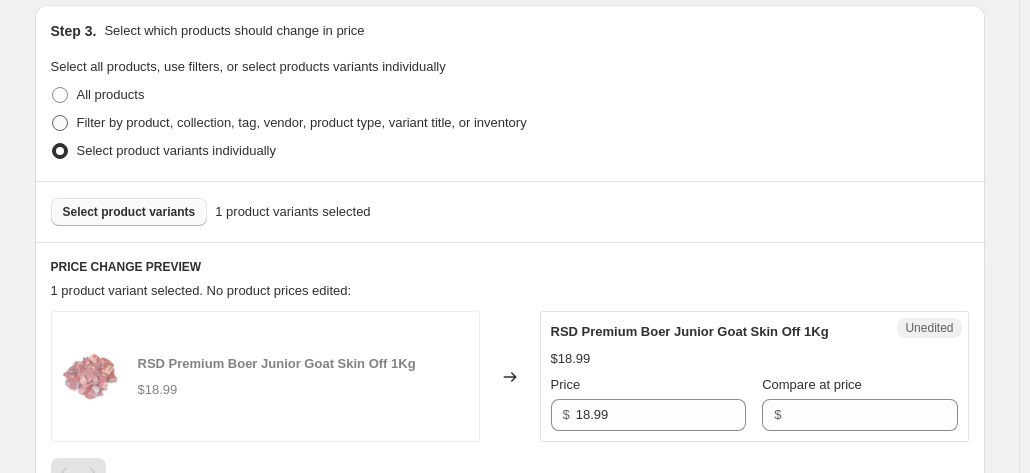 click on "Filter by product, collection, tag, vendor, product type, variant title, or inventory" at bounding box center (302, 122) 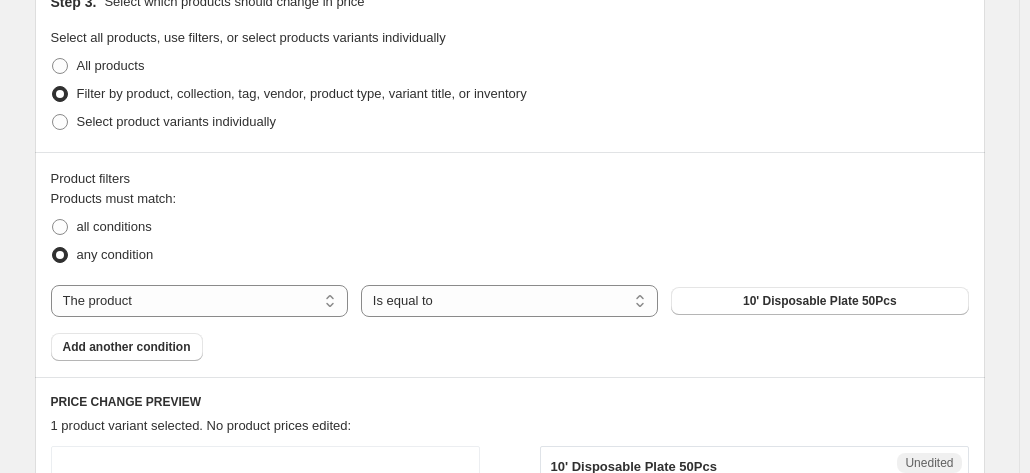 scroll, scrollTop: 453, scrollLeft: 0, axis: vertical 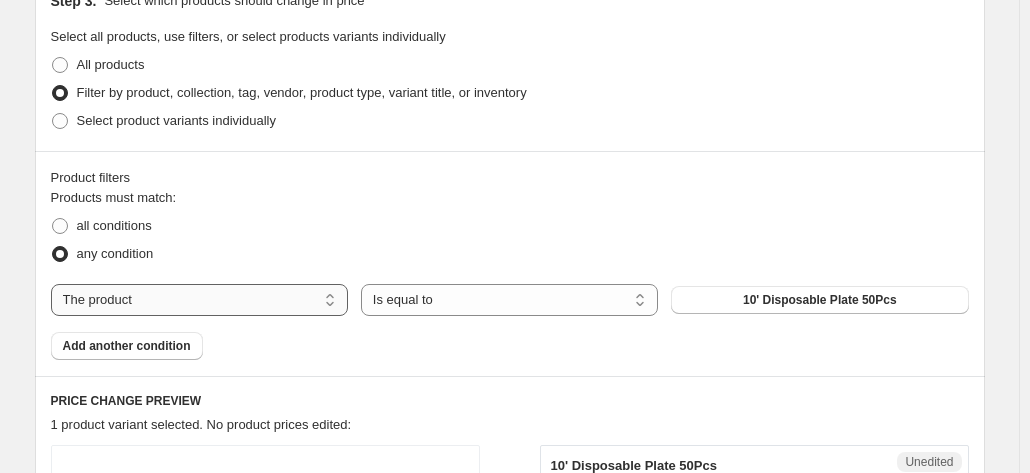 click on "The product The product's collection The product's tag The product's vendor The product's type The product's status The variant's title Inventory quantity" at bounding box center [199, 300] 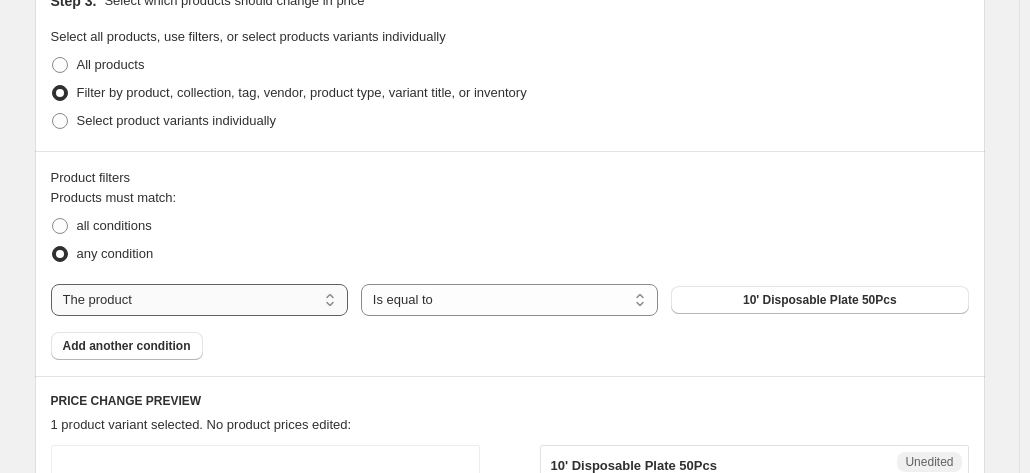 select on "product_type" 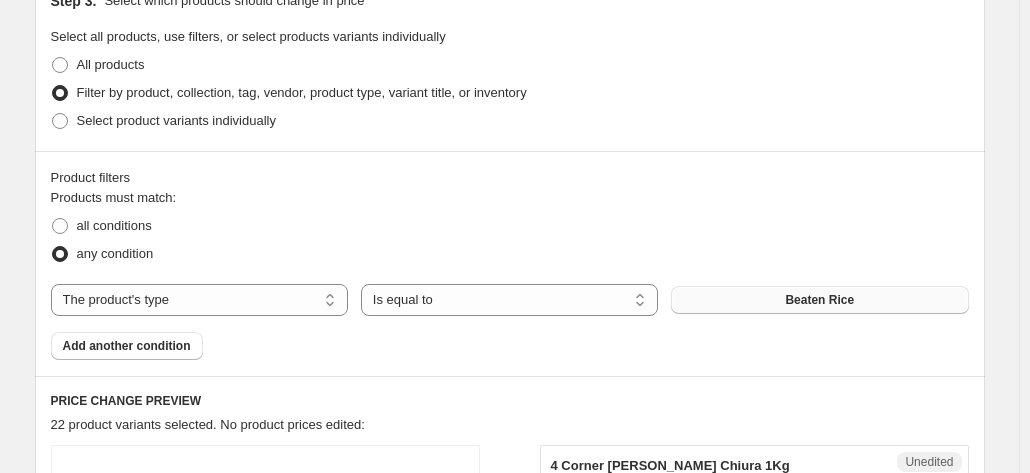 click on "Beaten Rice" at bounding box center (819, 300) 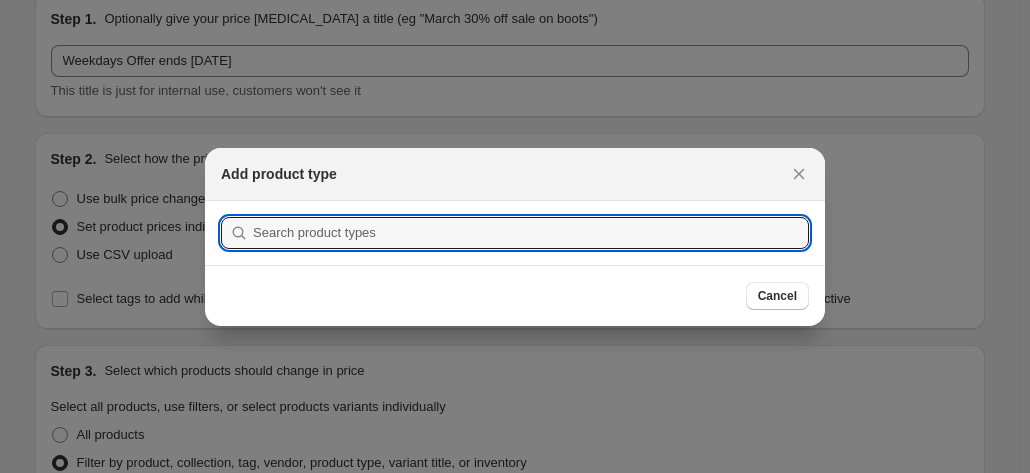 scroll, scrollTop: 0, scrollLeft: 0, axis: both 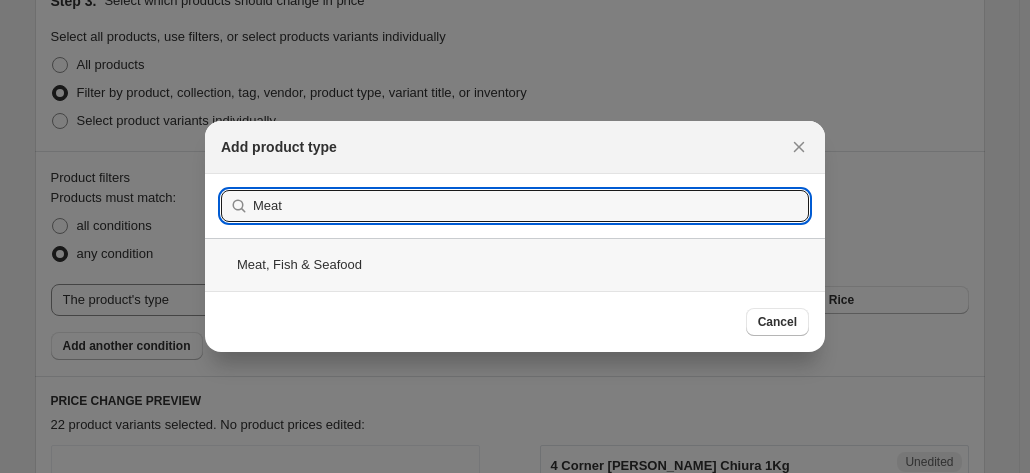 type on "Meat" 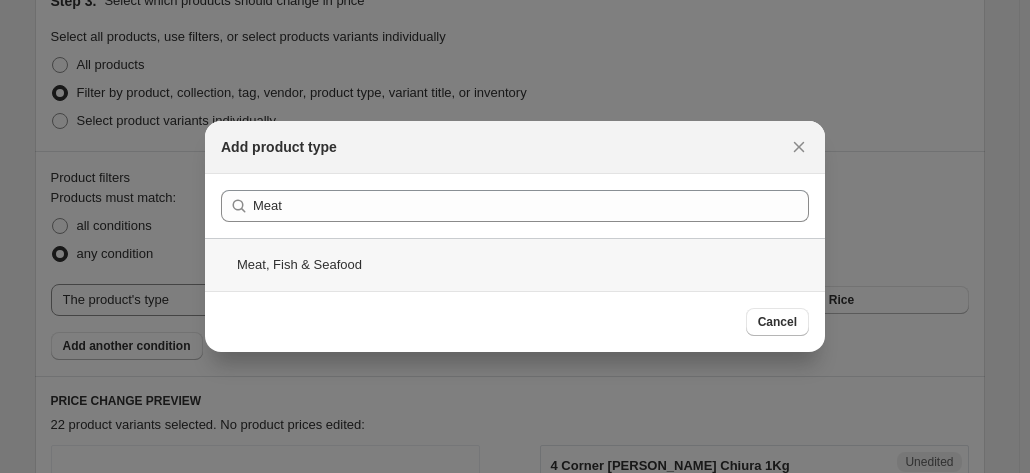 click on "Meat, Fish & Seafood" at bounding box center (515, 264) 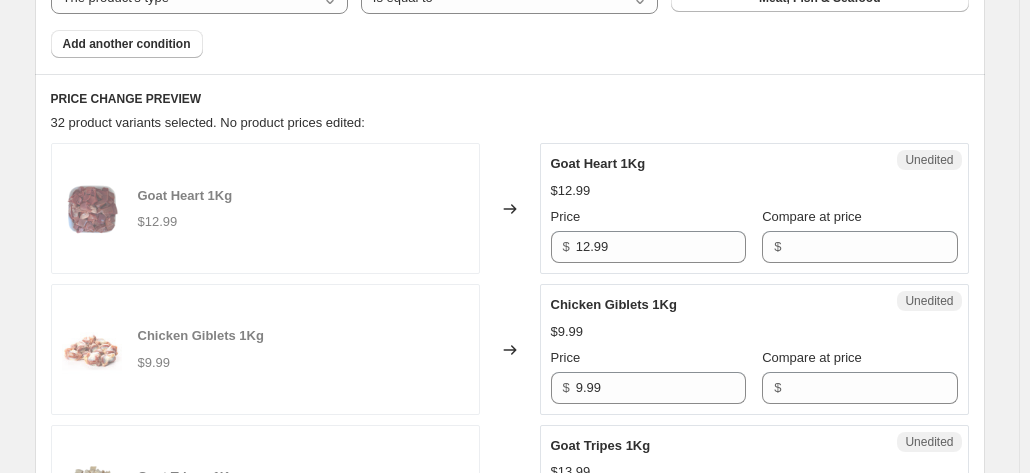 scroll, scrollTop: 758, scrollLeft: 0, axis: vertical 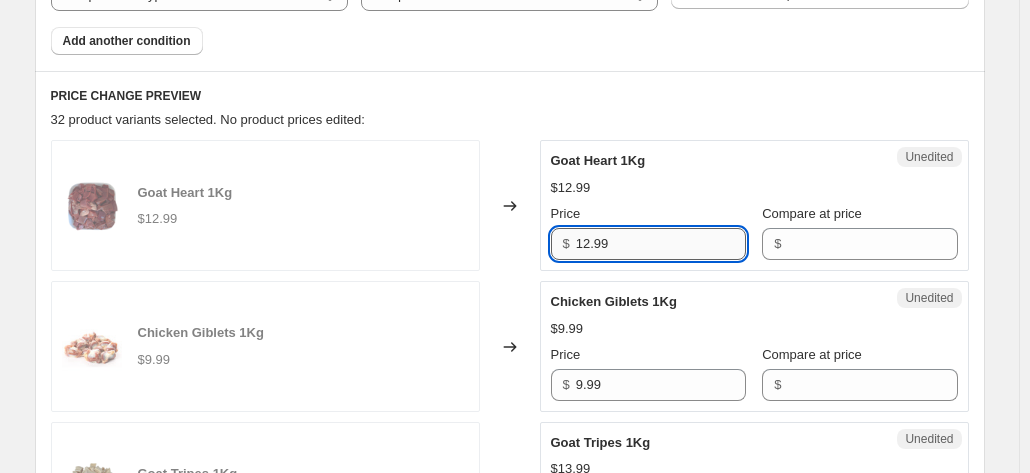 click on "12.99" at bounding box center (661, 244) 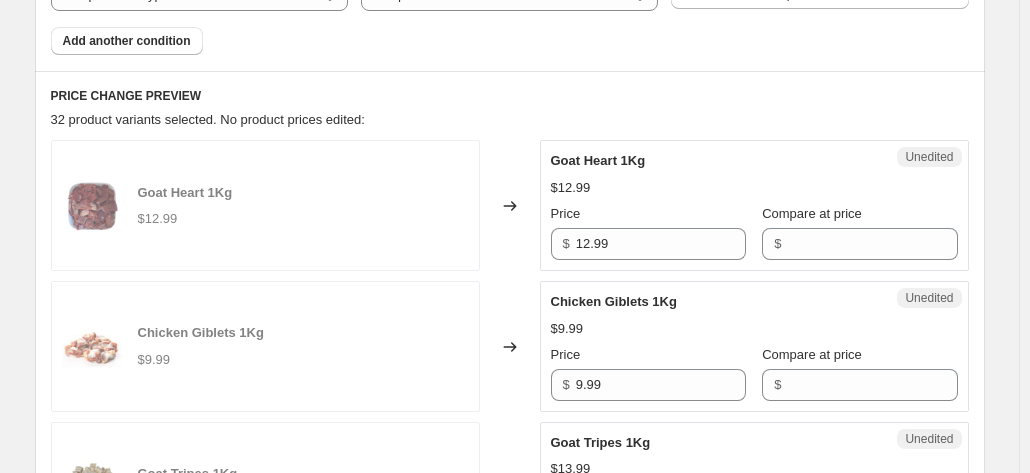click on "Price $ 12.99" at bounding box center [648, 232] 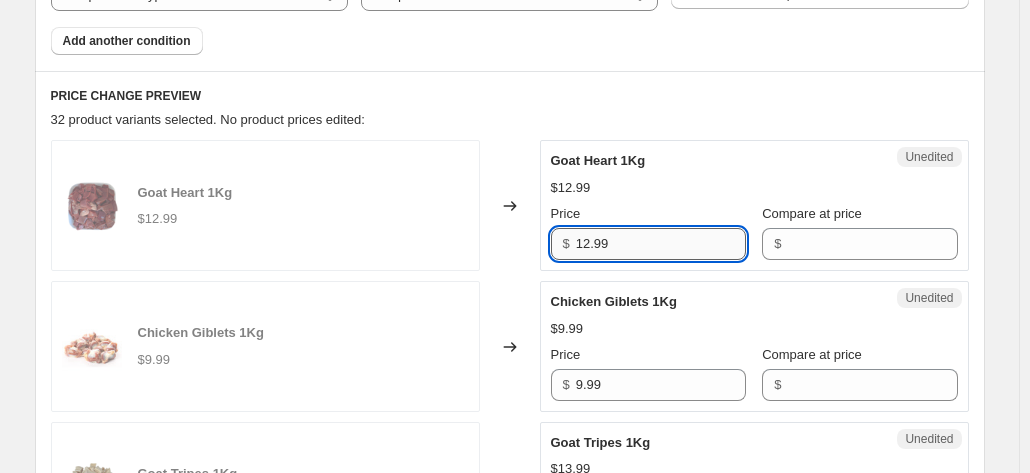 click on "12.99" at bounding box center (661, 244) 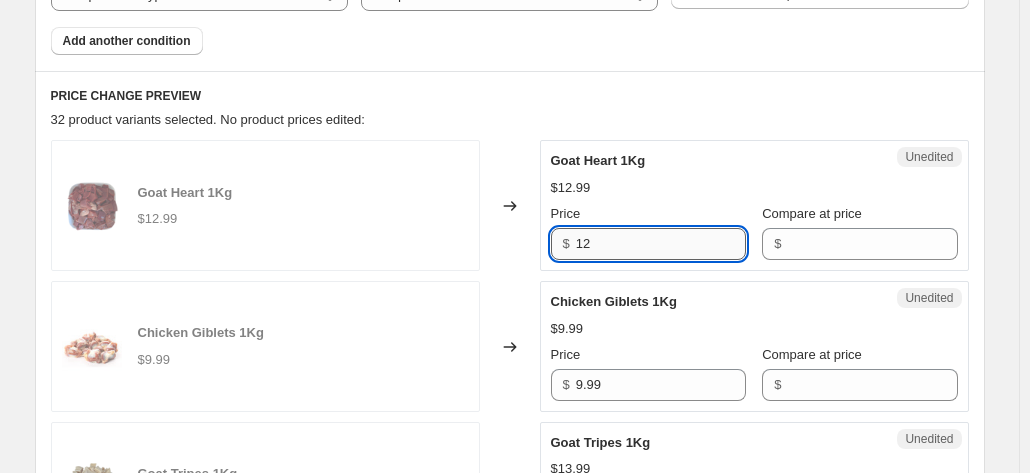 type on "1" 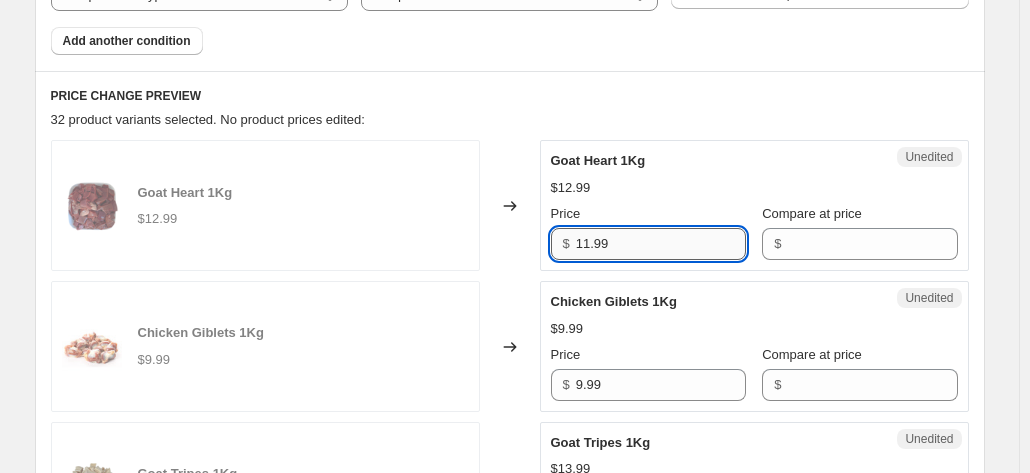 type on "11.99" 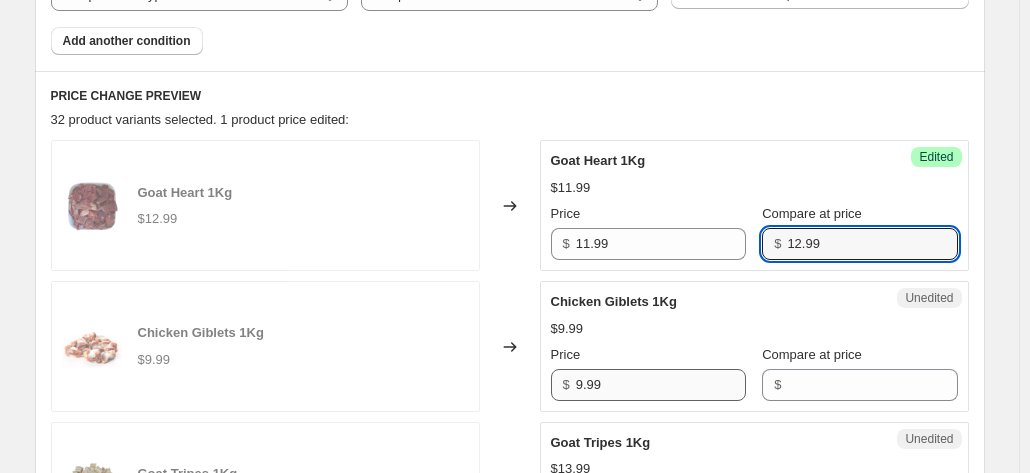type on "12.99" 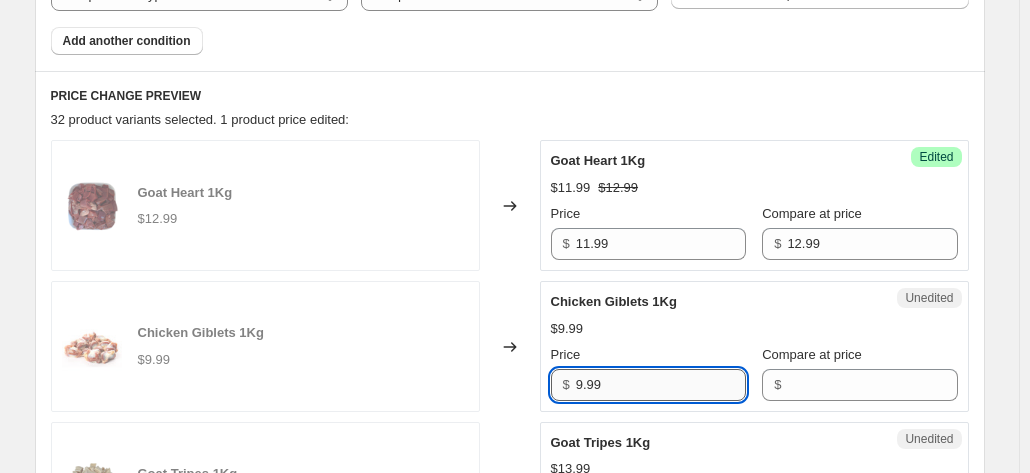 click on "9.99" at bounding box center (661, 385) 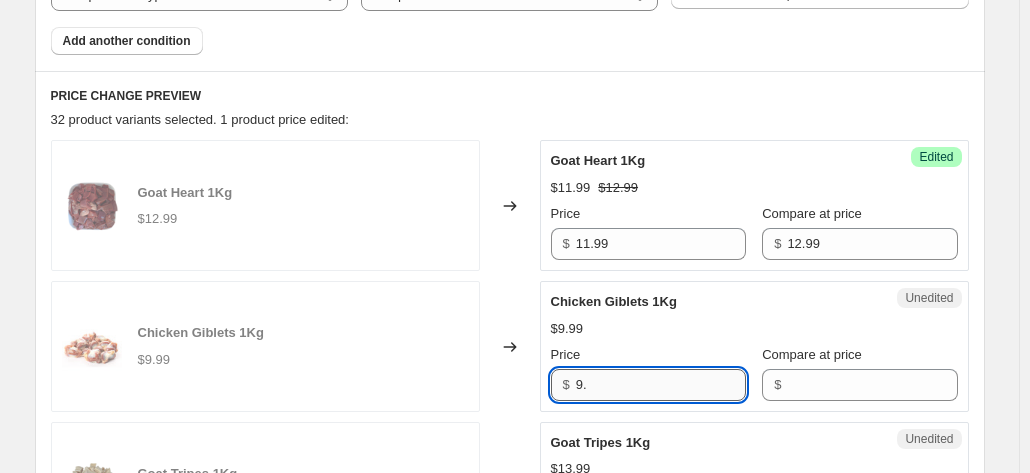 type on "9" 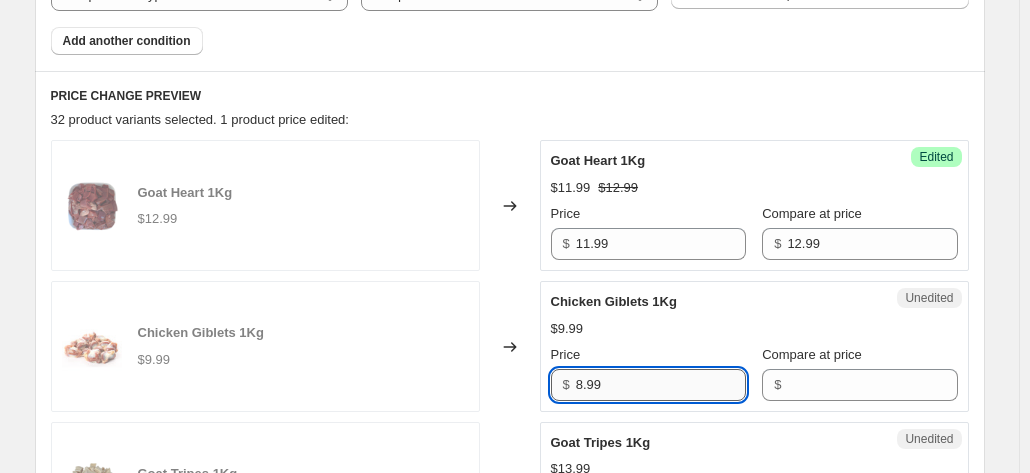 type on "8.99" 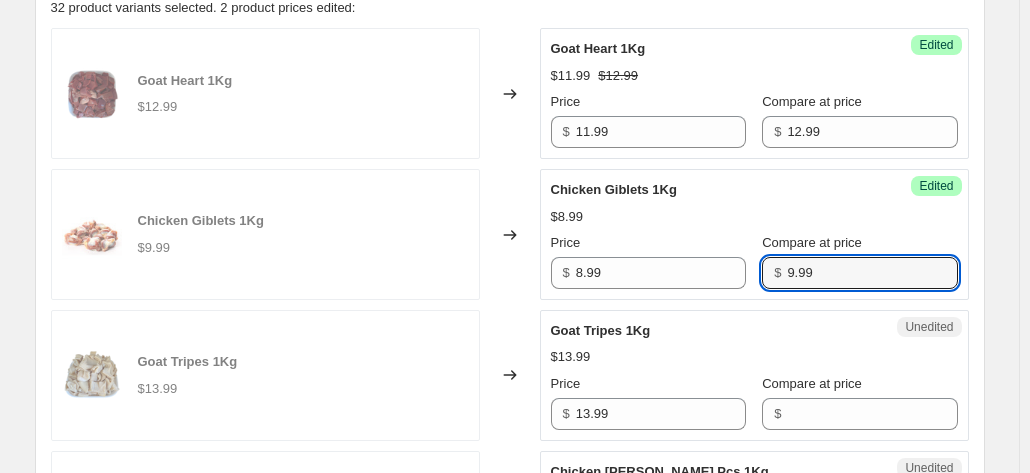 scroll, scrollTop: 926, scrollLeft: 0, axis: vertical 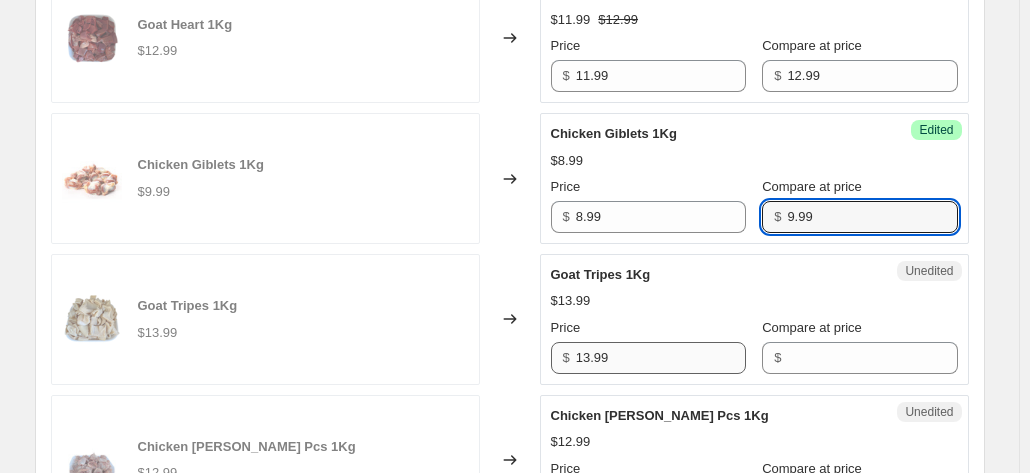 type on "9.99" 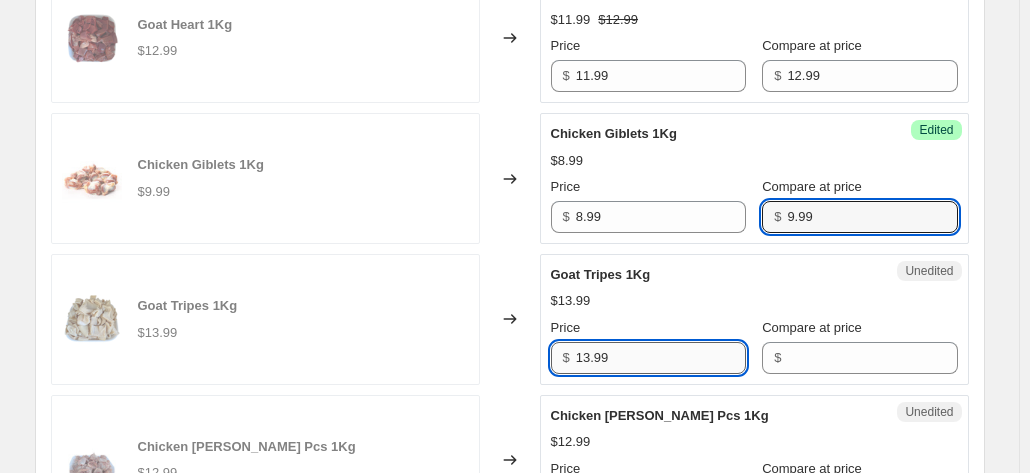 click on "13.99" at bounding box center (661, 358) 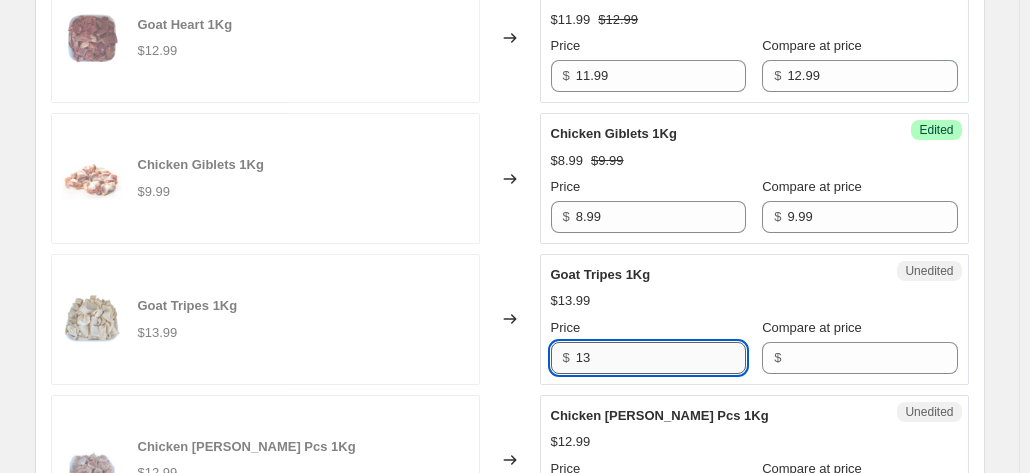 type on "1" 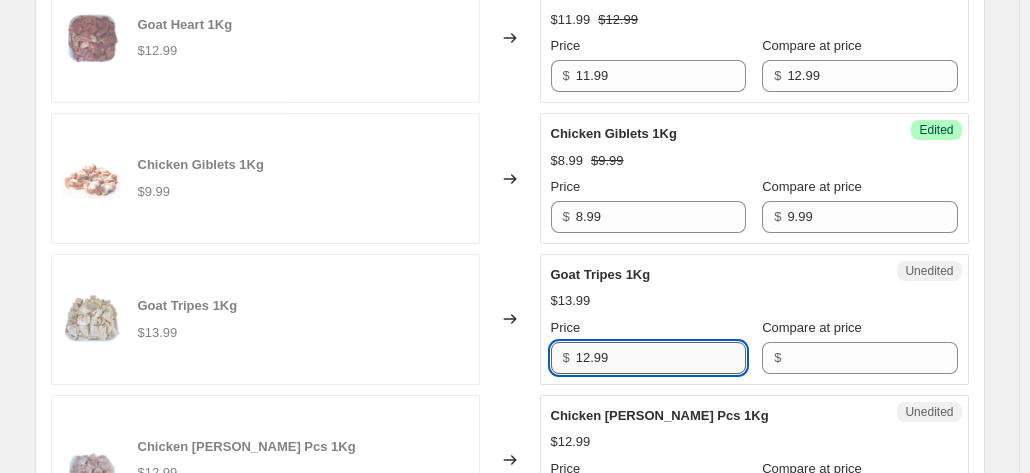 type on "12.99" 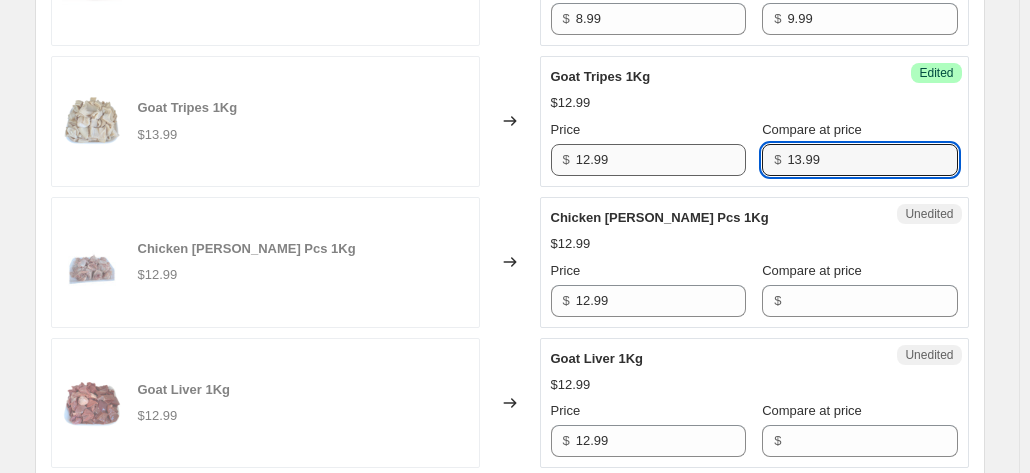scroll, scrollTop: 1131, scrollLeft: 0, axis: vertical 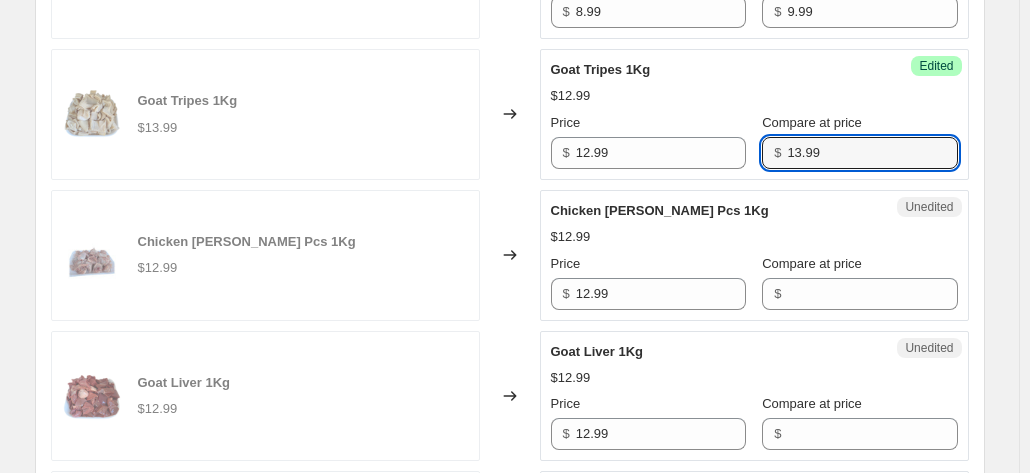 type on "13.99" 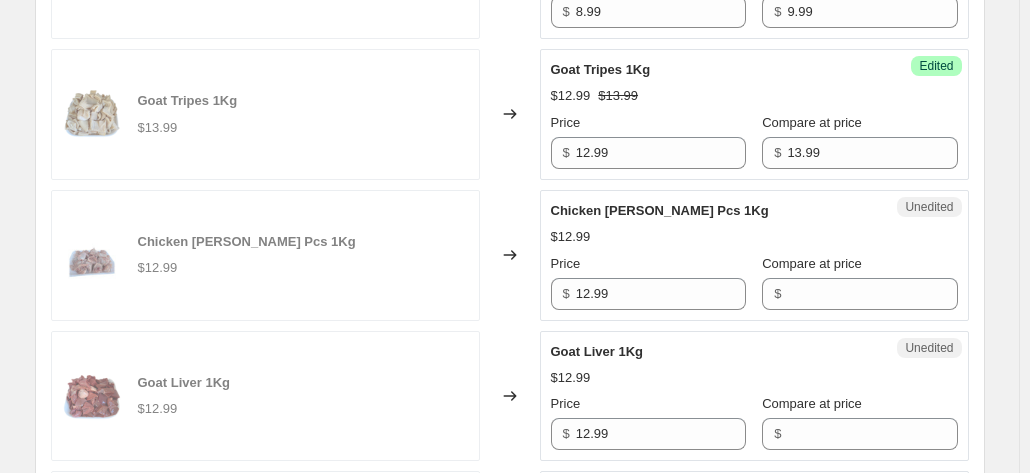 click on "Unedited Chicken [PERSON_NAME] Pcs 1Kg $12.99 Price $ 12.99 Compare at price $" at bounding box center (754, 255) 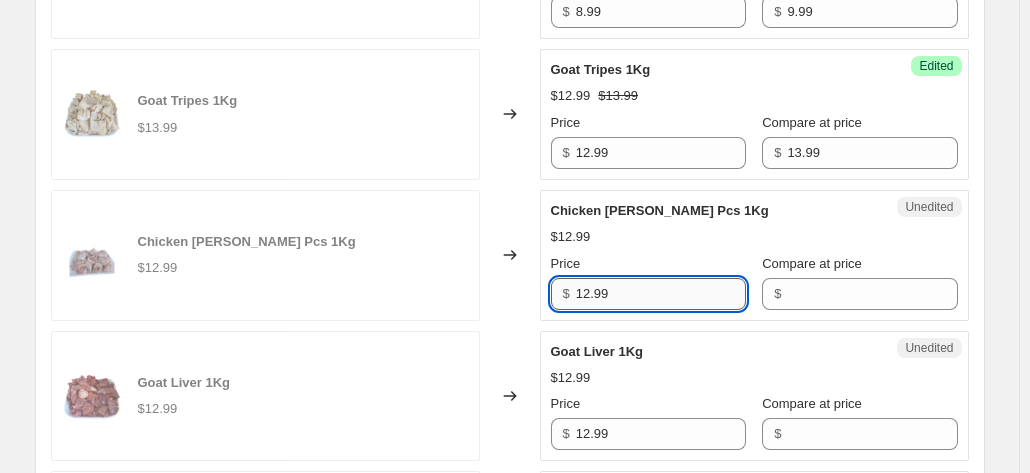 click on "12.99" at bounding box center (661, 294) 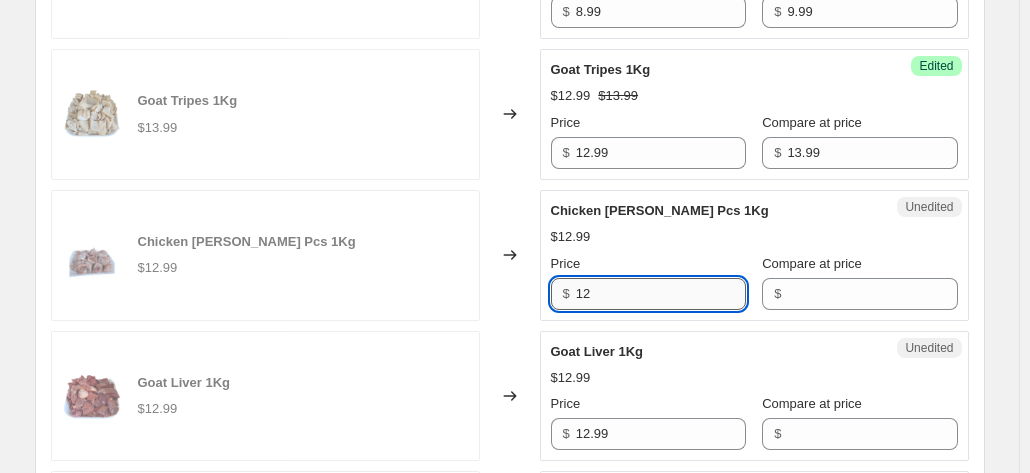 type on "1" 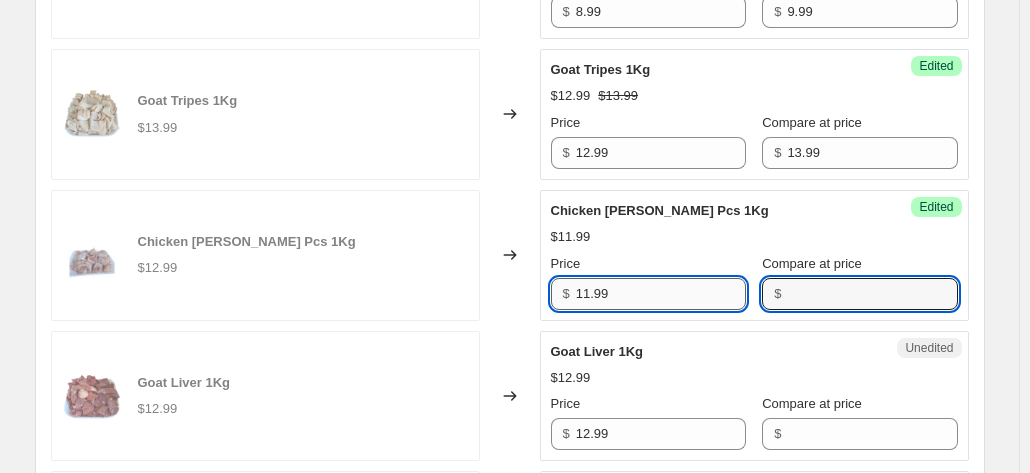 click on "11.99" at bounding box center [661, 294] 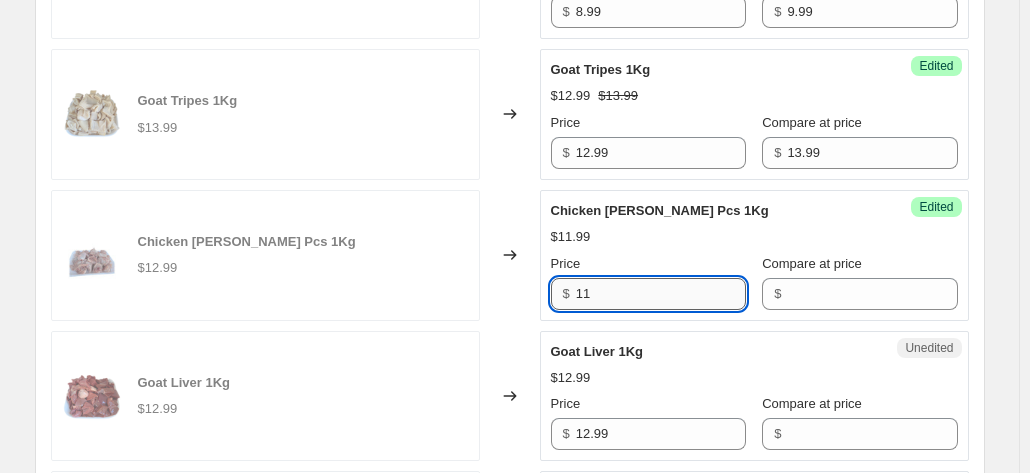 type on "1" 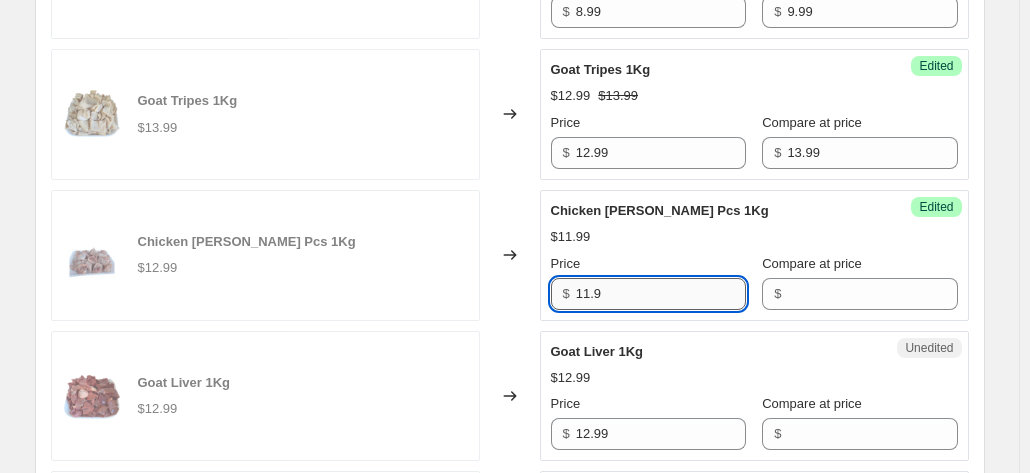 type on "11.99" 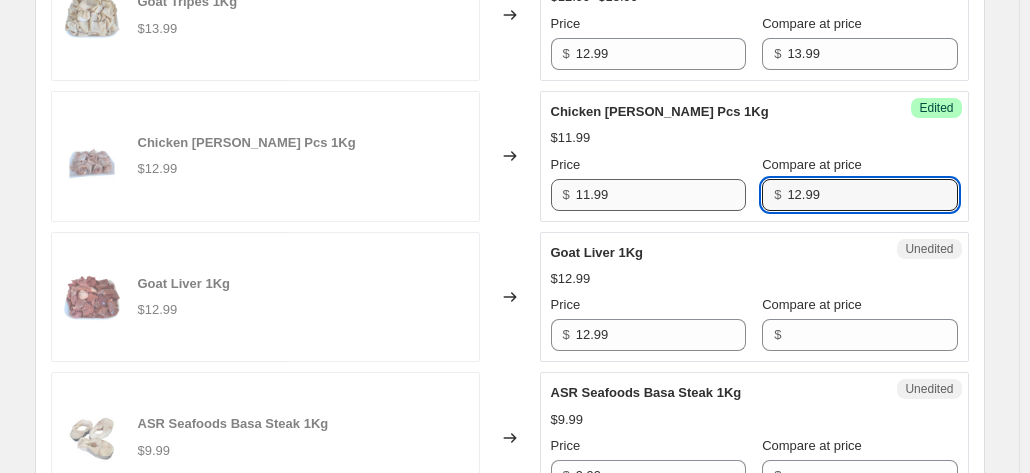 scroll, scrollTop: 1231, scrollLeft: 0, axis: vertical 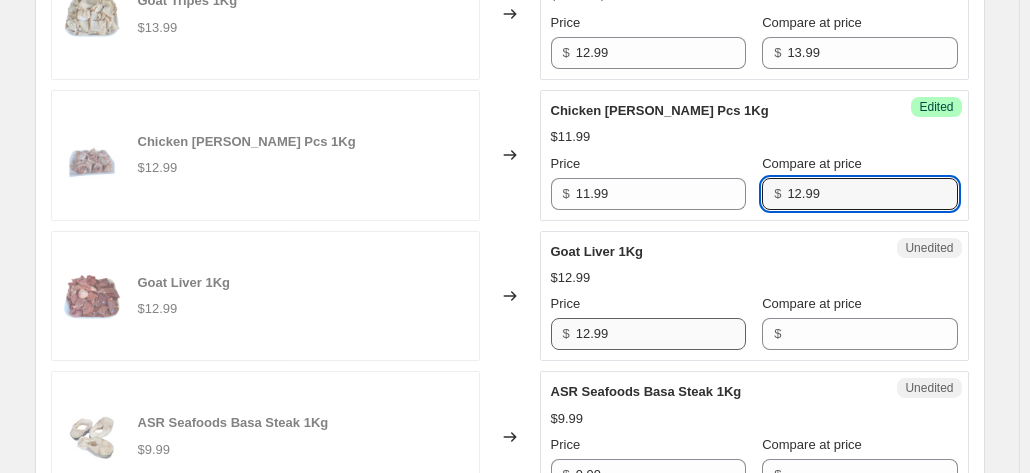 type on "12.99" 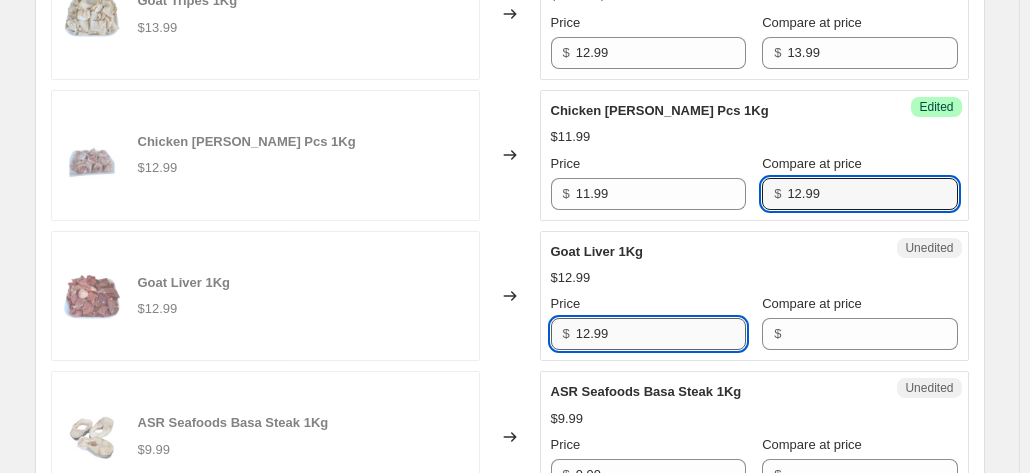 click on "12.99" at bounding box center [661, 334] 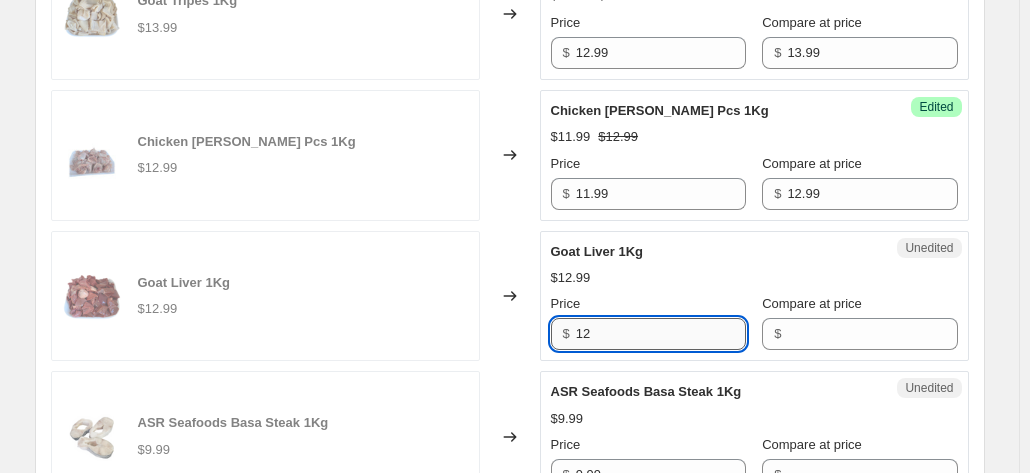 type on "1" 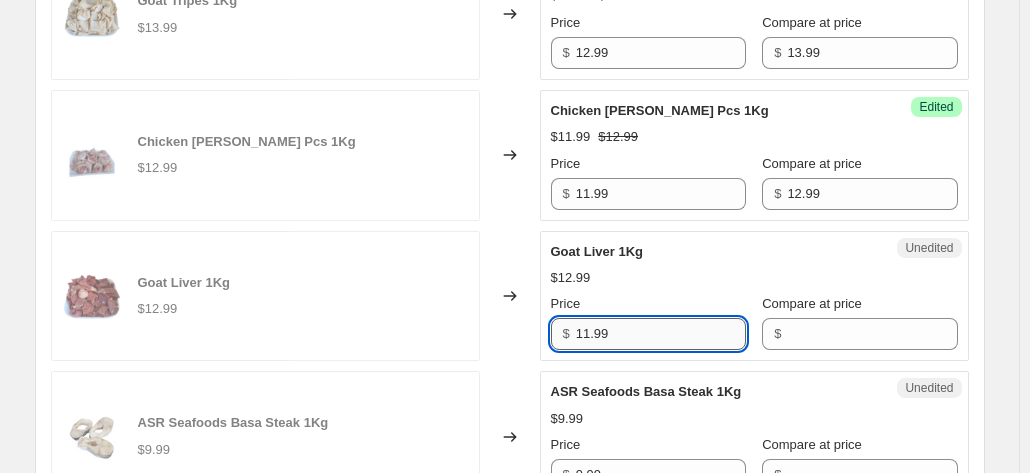 type on "11.99" 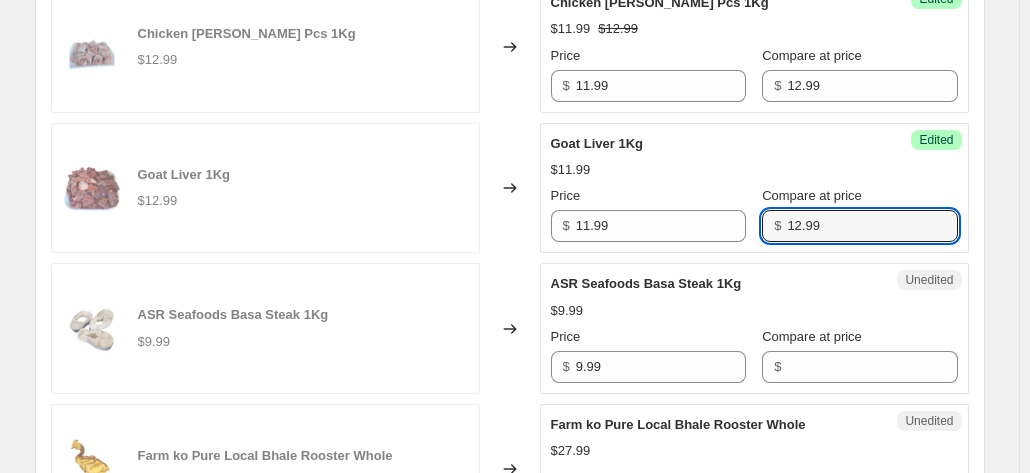 scroll, scrollTop: 1344, scrollLeft: 0, axis: vertical 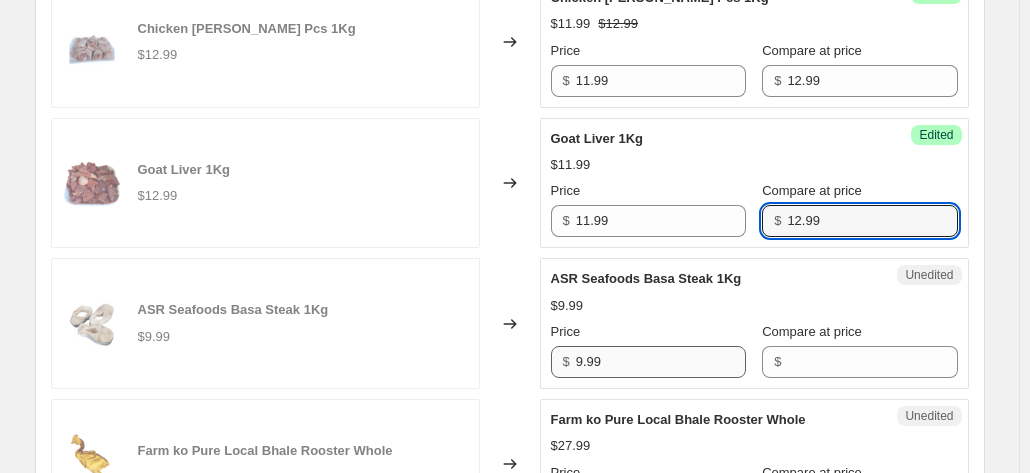type on "12.99" 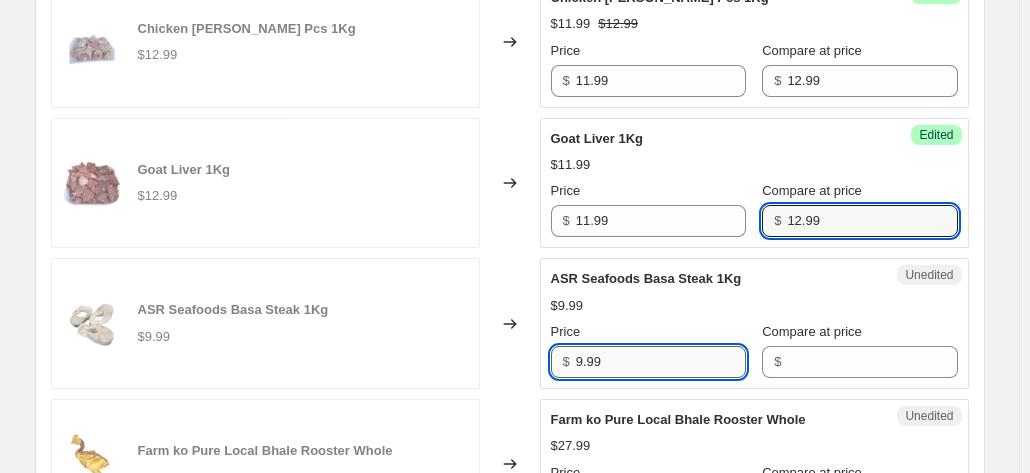 click on "9.99" at bounding box center (661, 362) 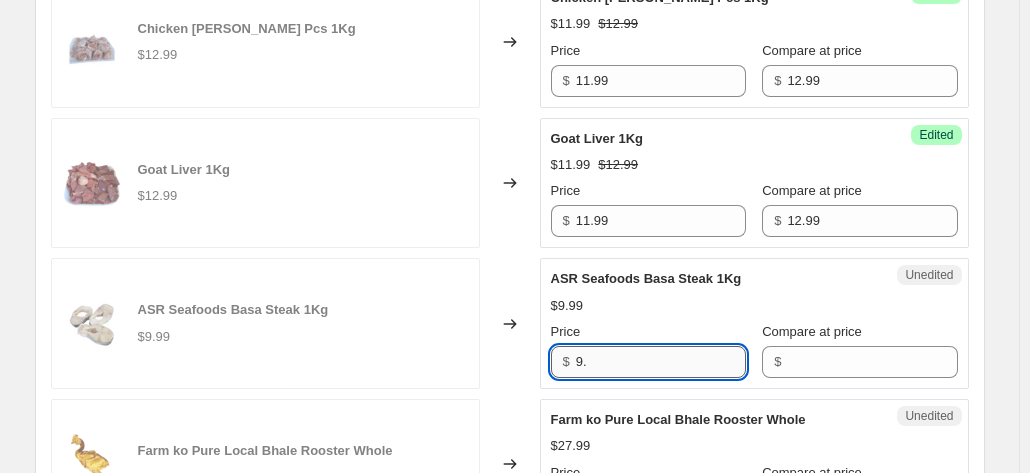 type on "9" 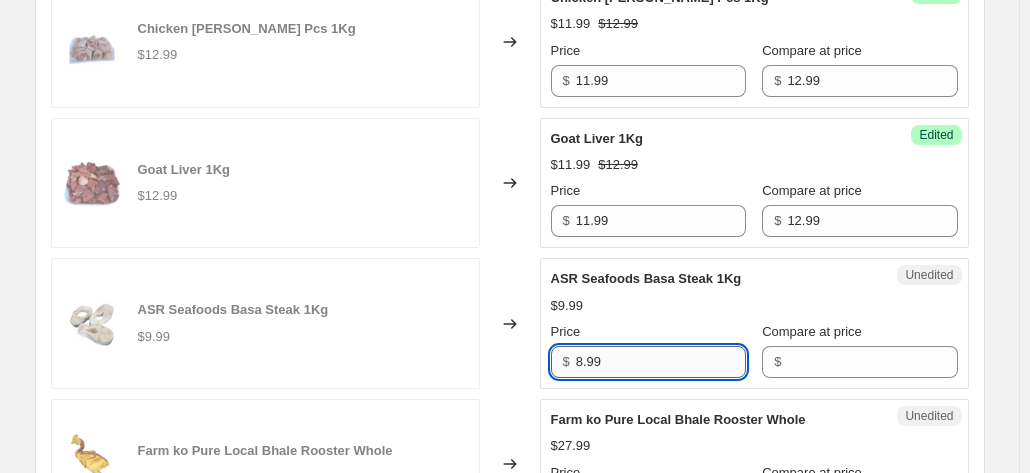 type on "8.99" 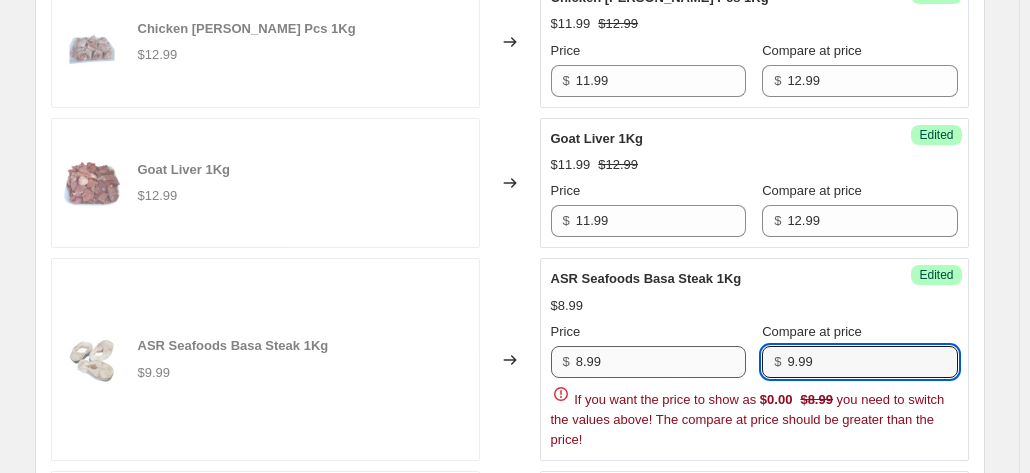 type on "9.99" 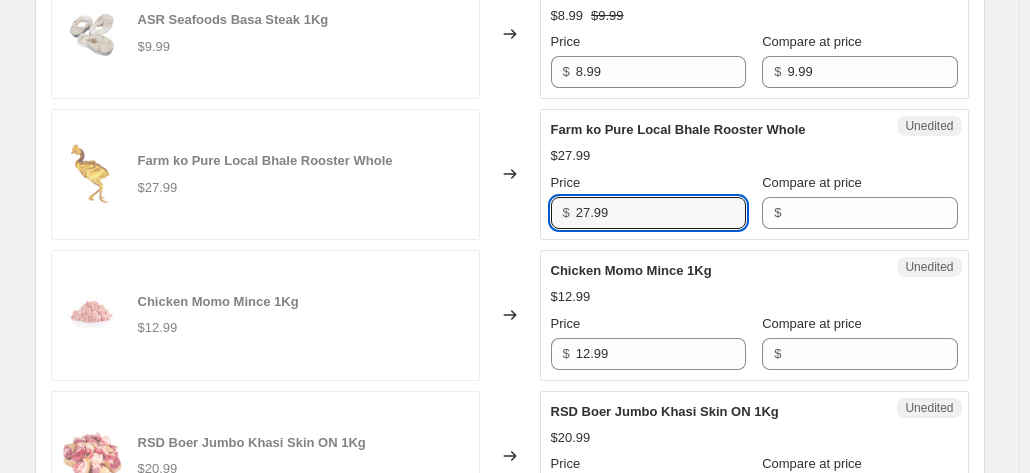 scroll, scrollTop: 1635, scrollLeft: 0, axis: vertical 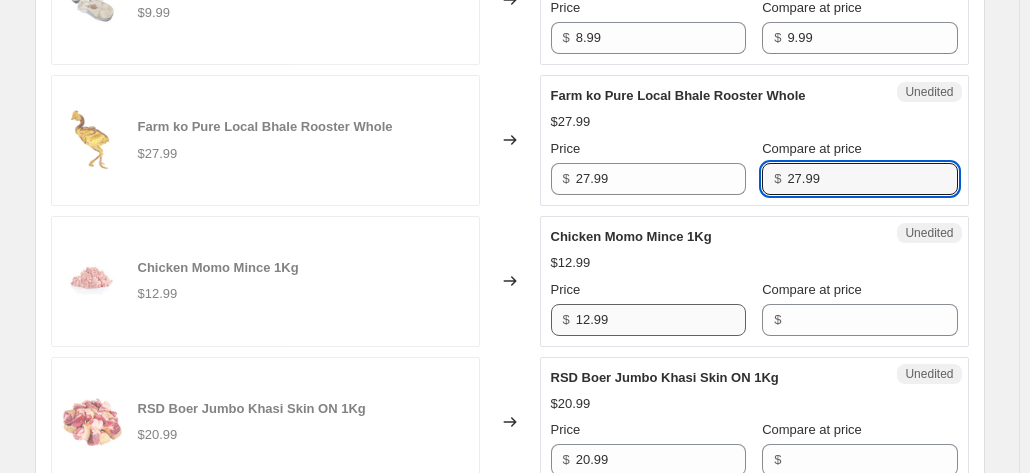 type on "27.99" 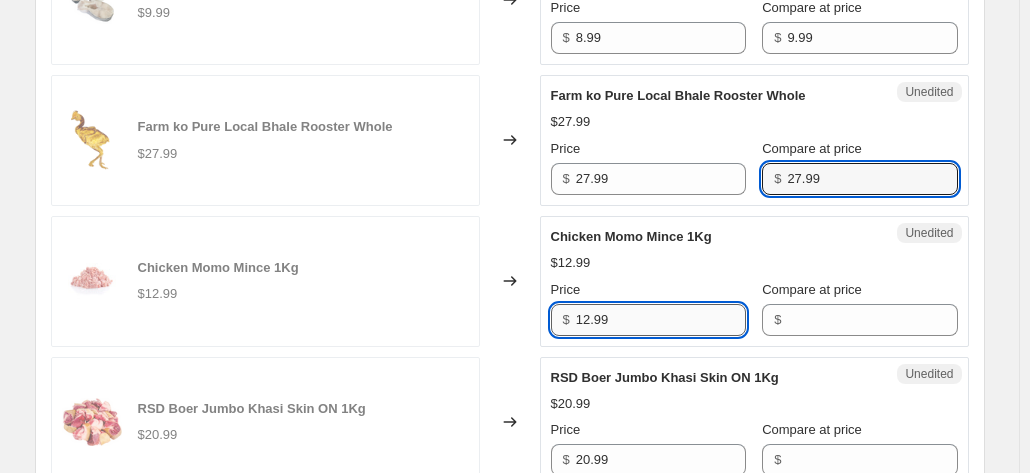 click on "12.99" at bounding box center [661, 320] 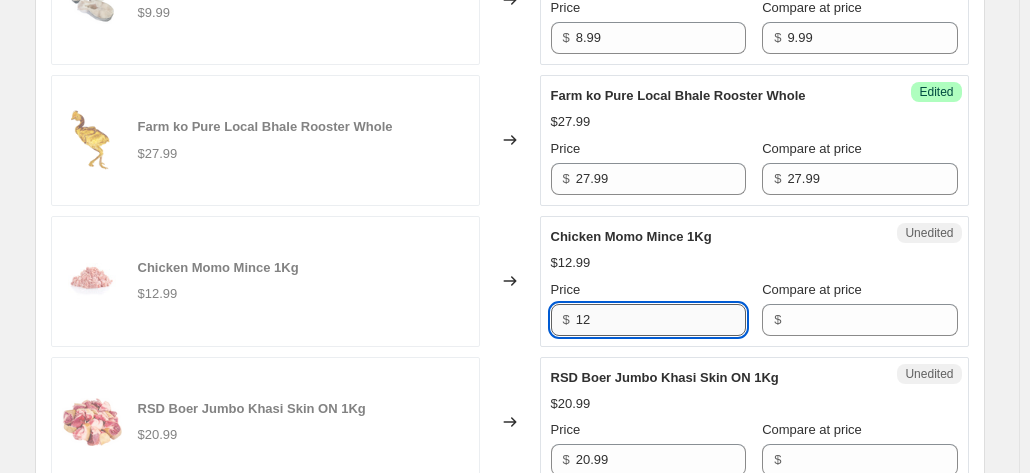 type on "1" 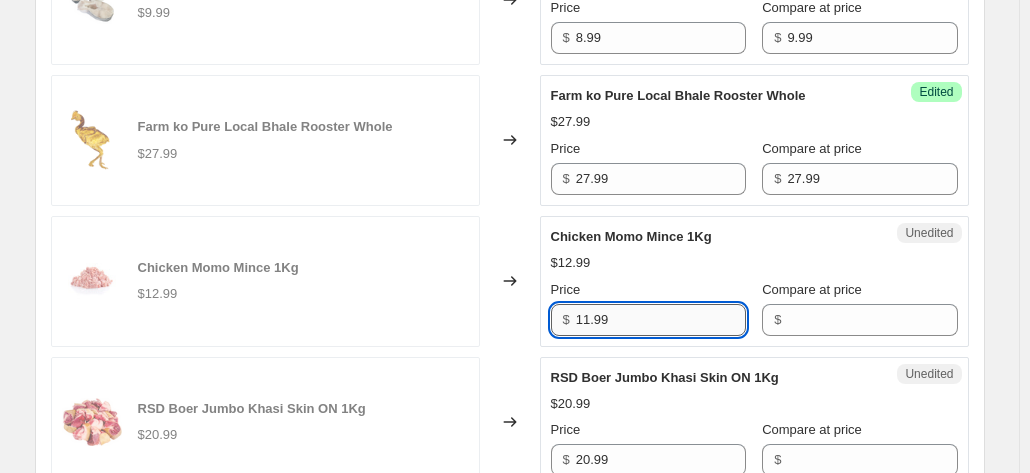 type on "11.99" 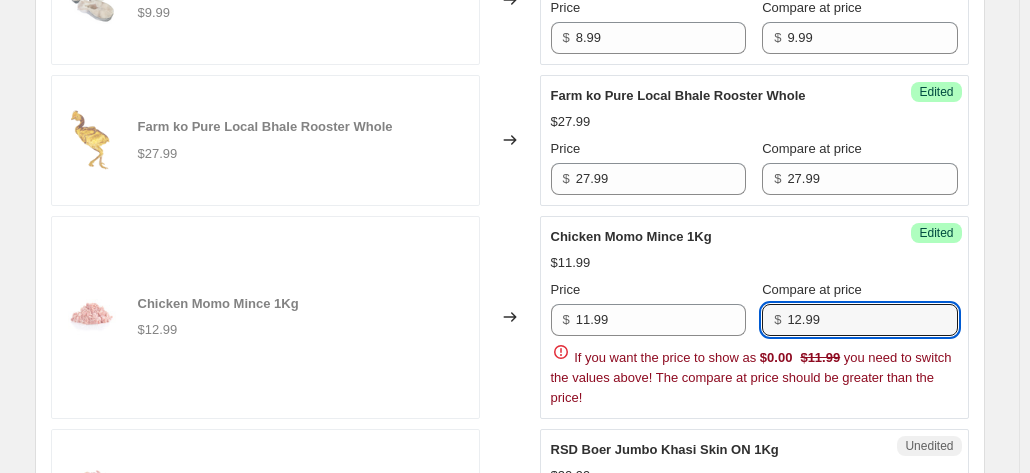 type on "12.99" 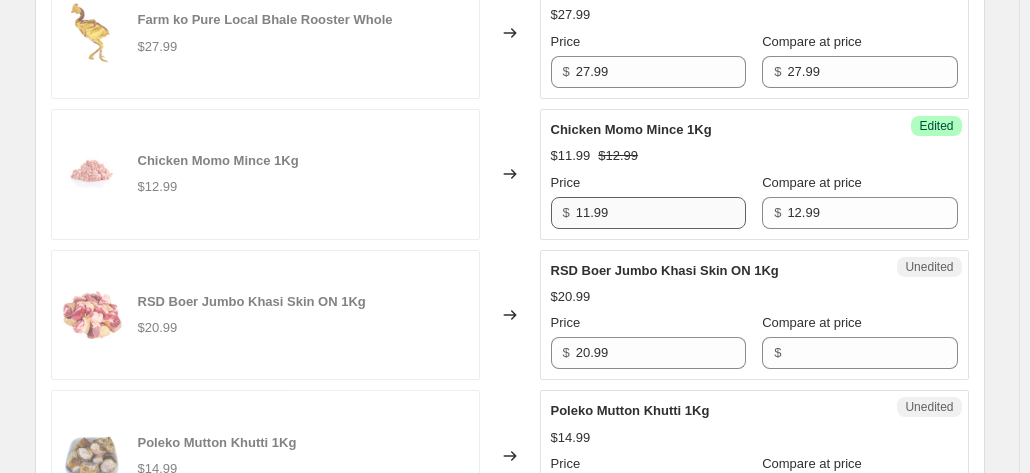 scroll, scrollTop: 1793, scrollLeft: 0, axis: vertical 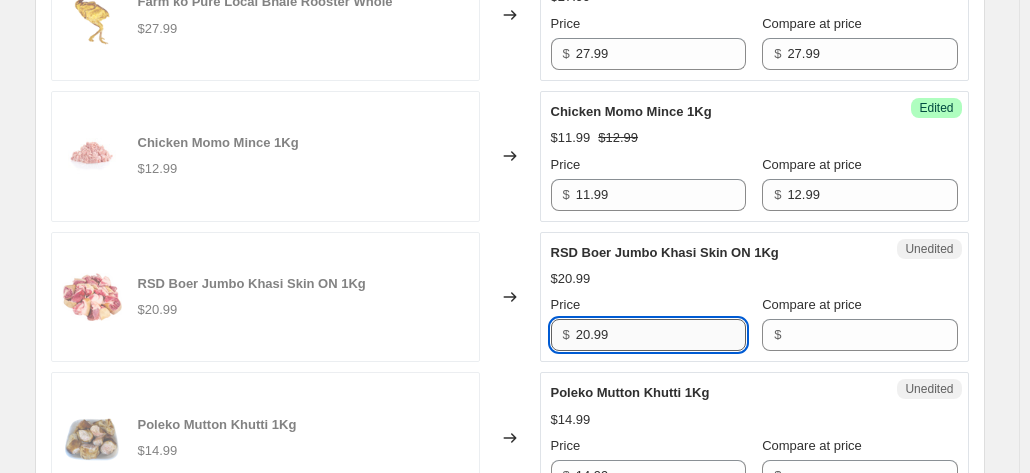 click on "20.99" at bounding box center (661, 335) 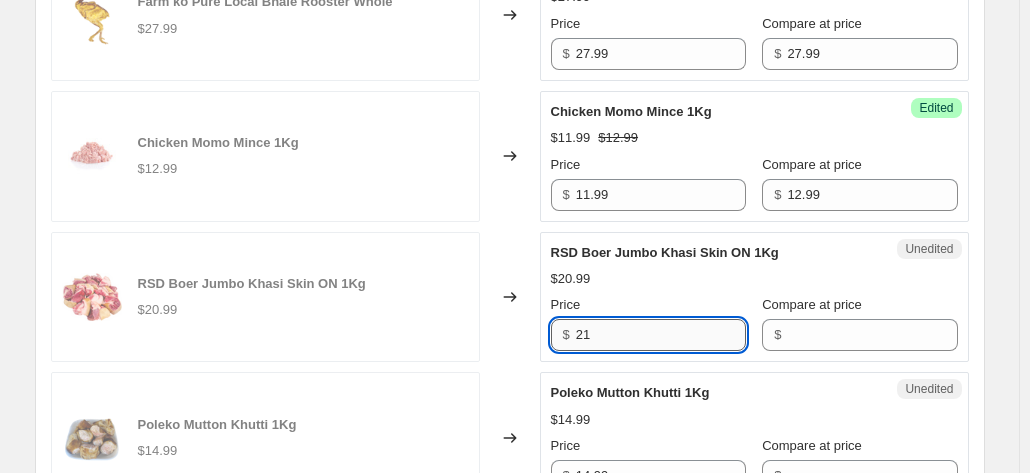 type on "2" 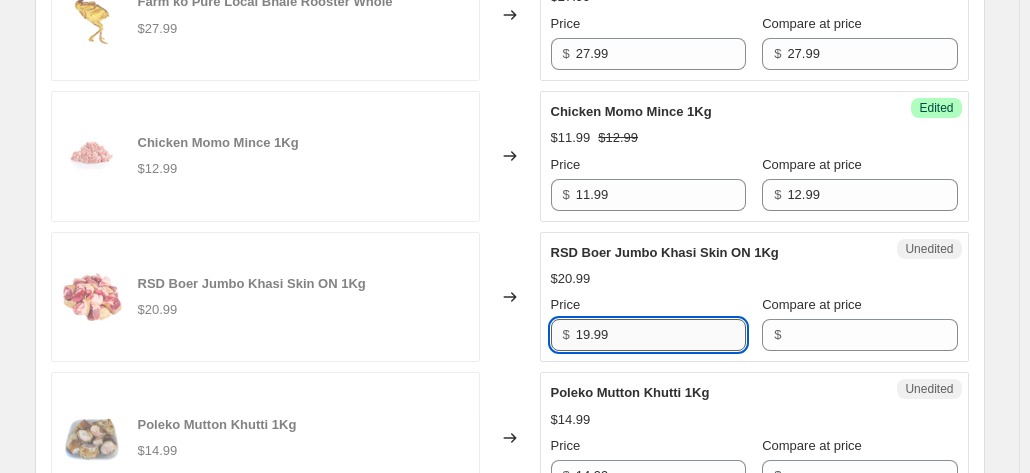 type on "19.99" 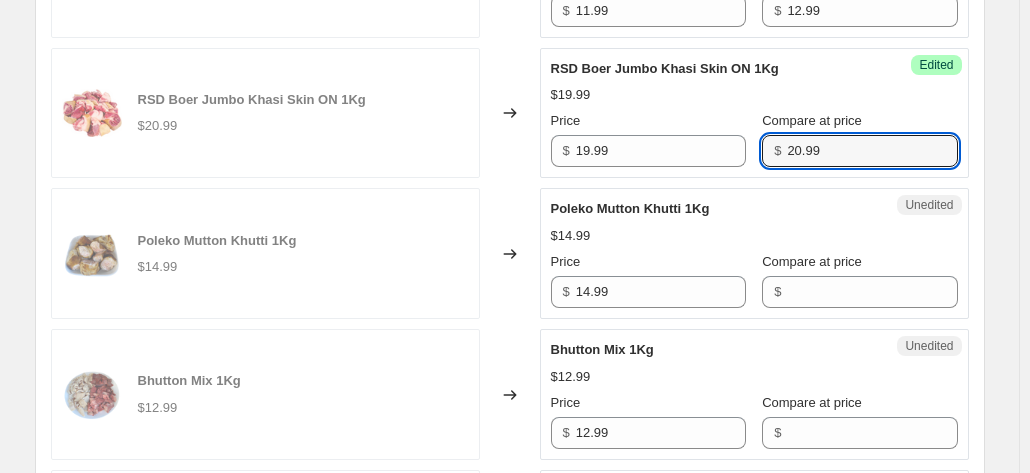 scroll, scrollTop: 1978, scrollLeft: 0, axis: vertical 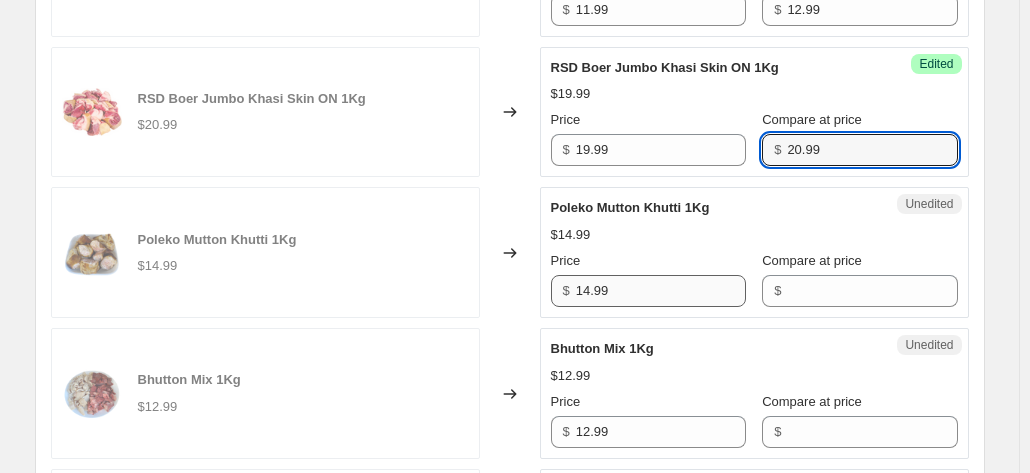type on "20.99" 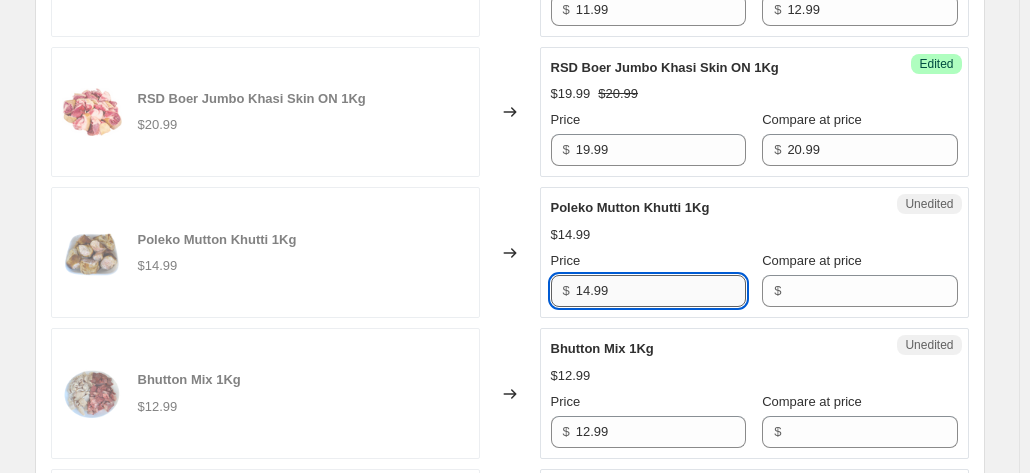 click on "14.99" at bounding box center (661, 291) 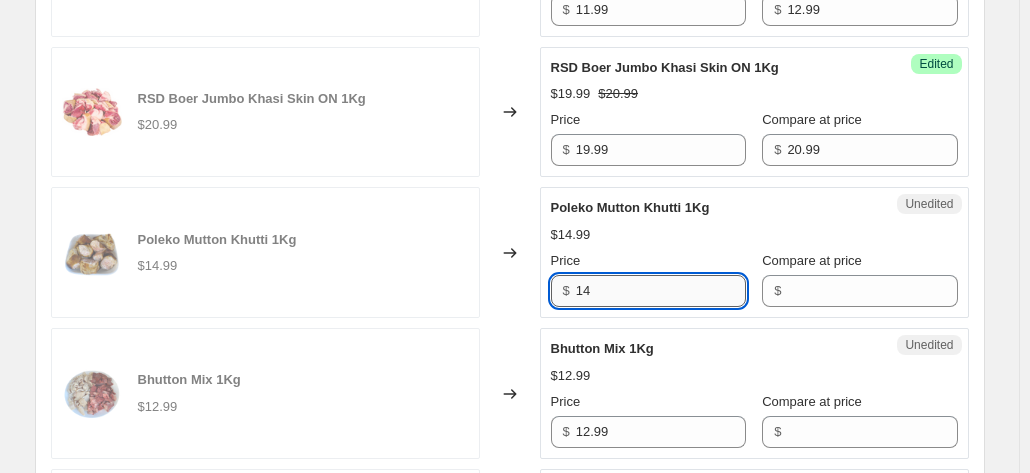 type on "1" 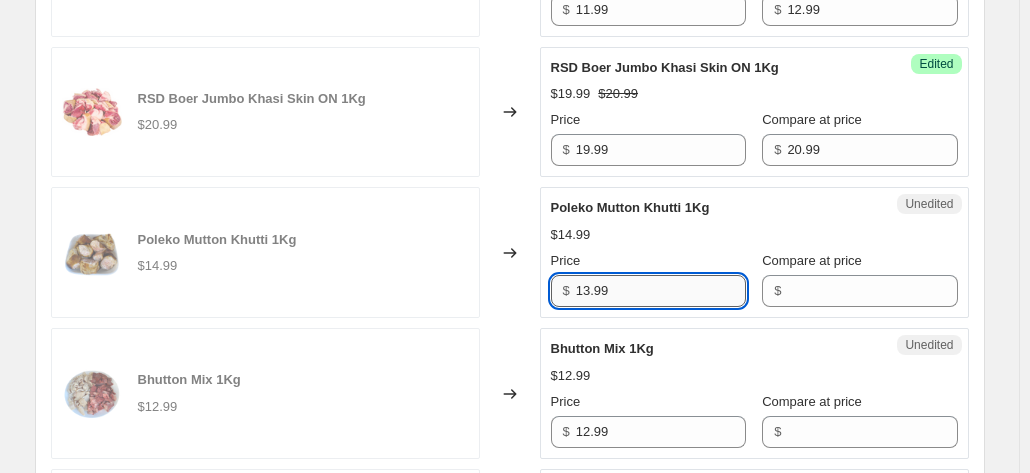 type on "13.99" 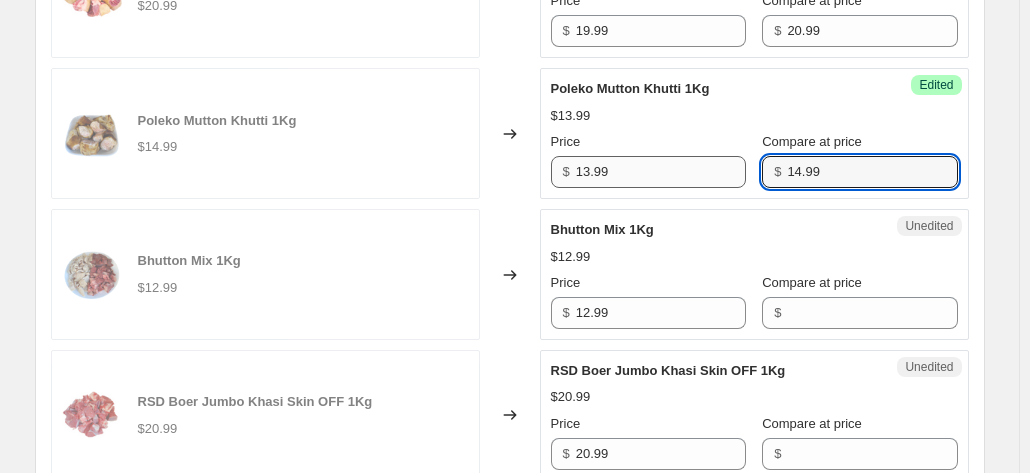 scroll, scrollTop: 2100, scrollLeft: 0, axis: vertical 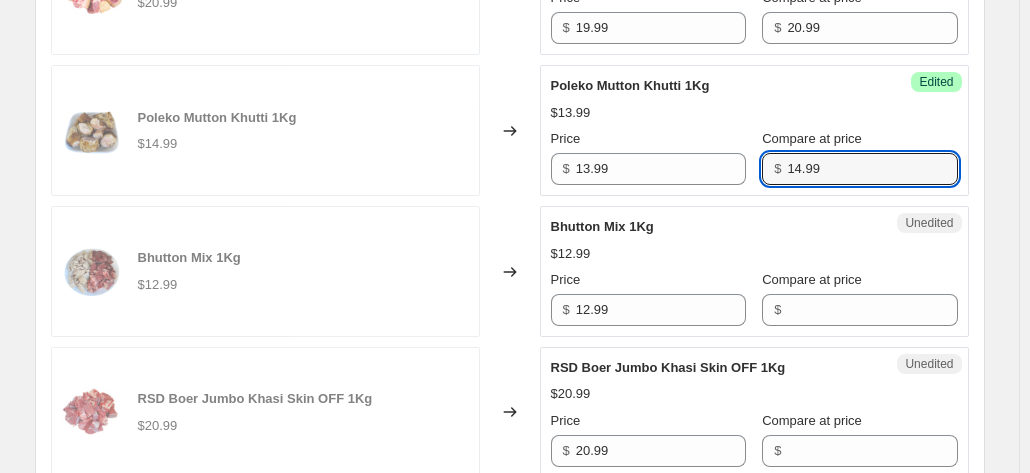 type on "14.99" 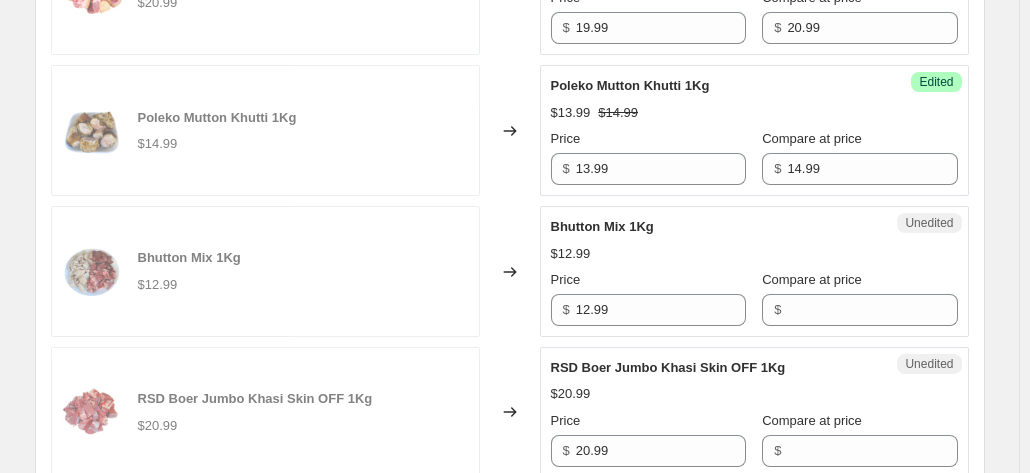 click on "Unedited Bhutton Mix 1Kg $12.99 Price $ 12.99 Compare at price $" at bounding box center [754, 271] 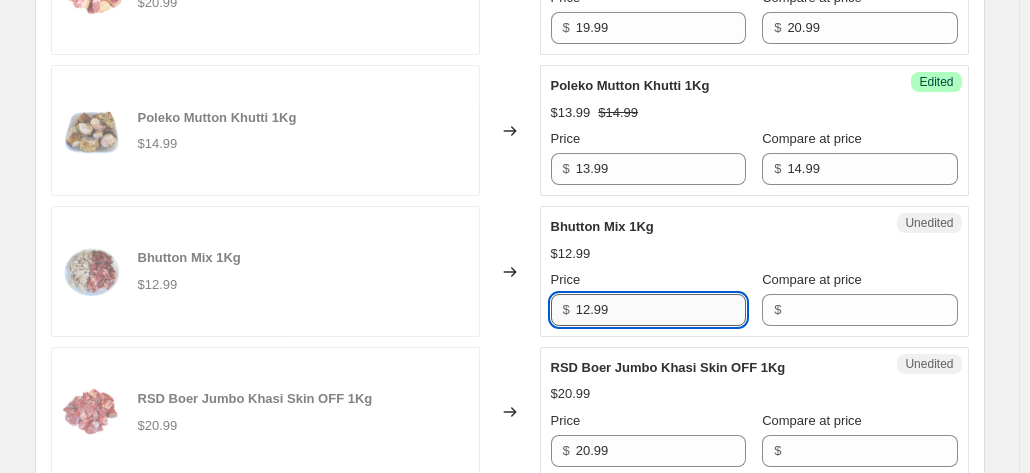 click on "12.99" at bounding box center (661, 310) 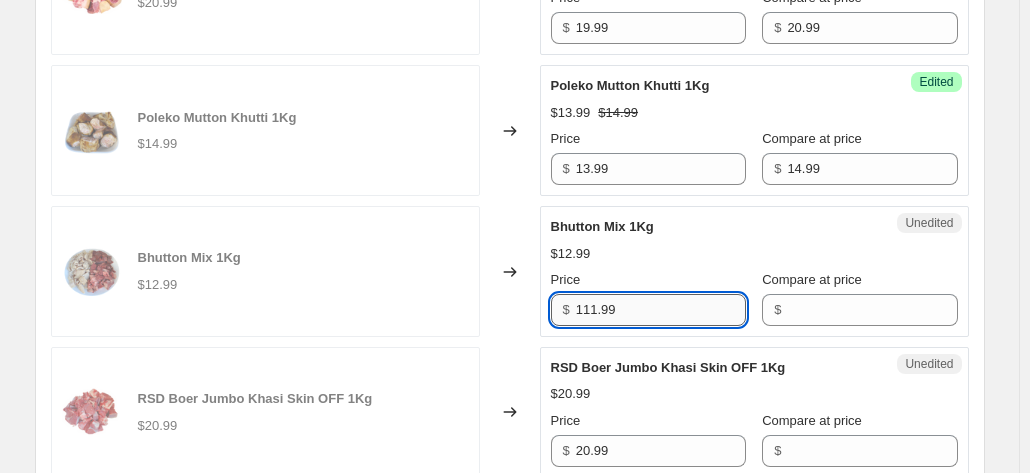 type on "111.99" 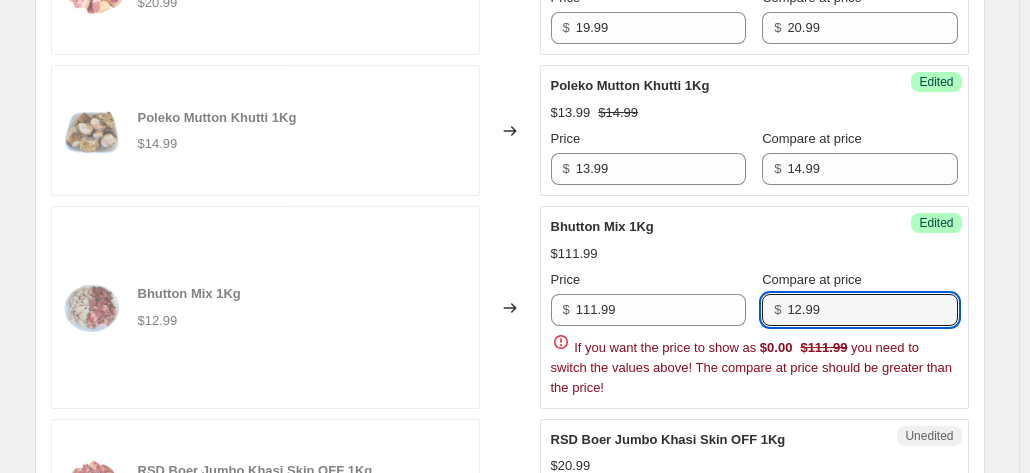 type on "12.99" 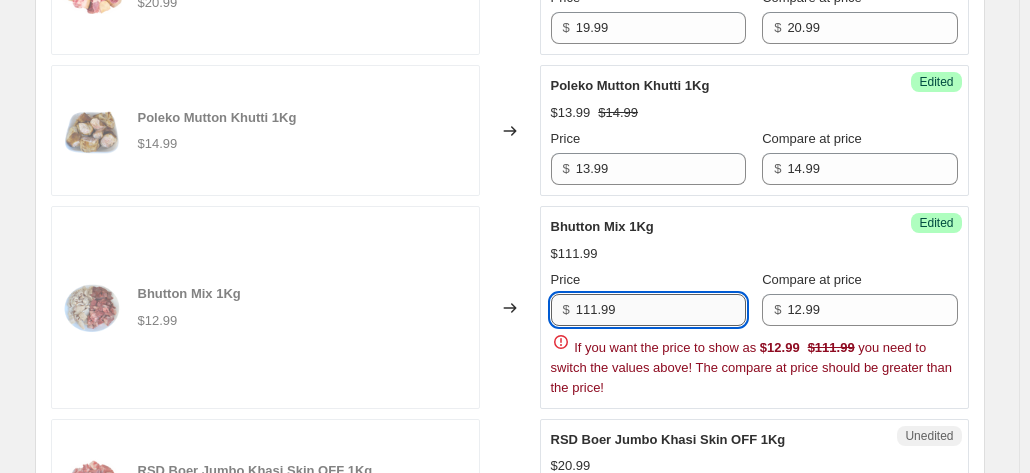 click on "111.99" at bounding box center (661, 310) 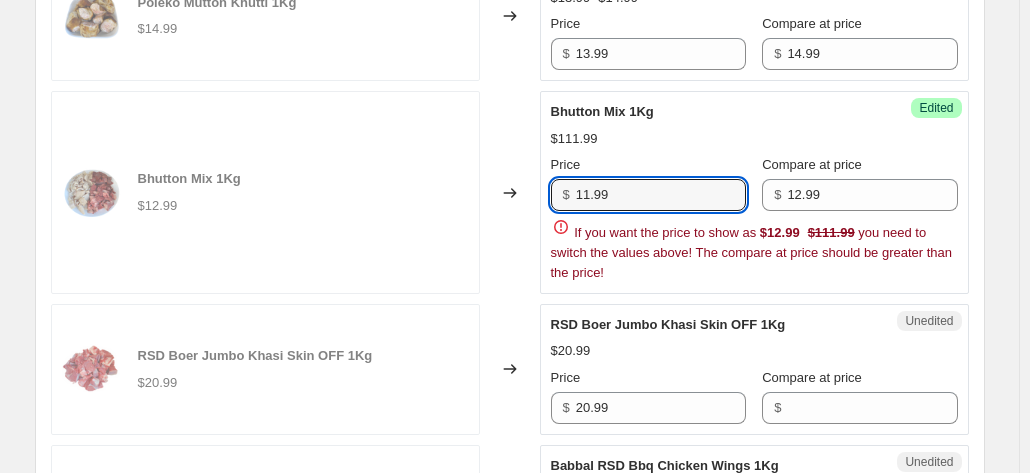 scroll, scrollTop: 2220, scrollLeft: 0, axis: vertical 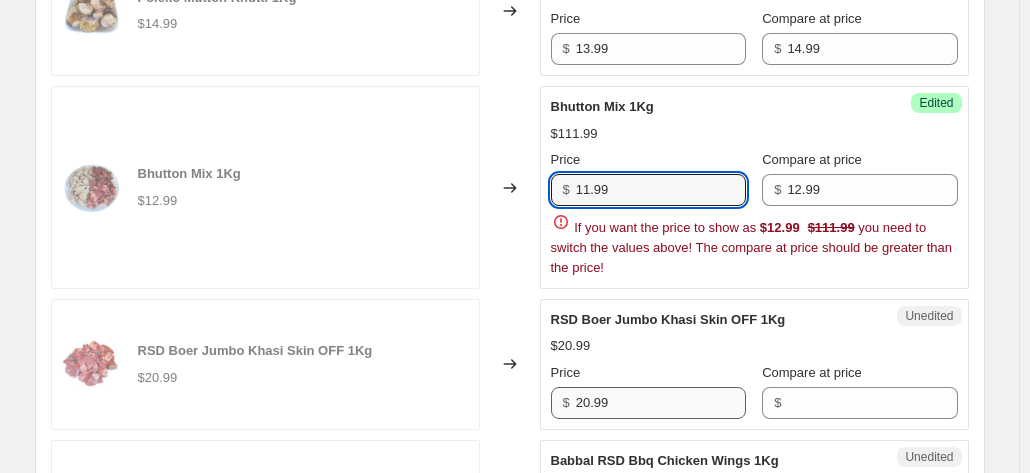 type on "11.99" 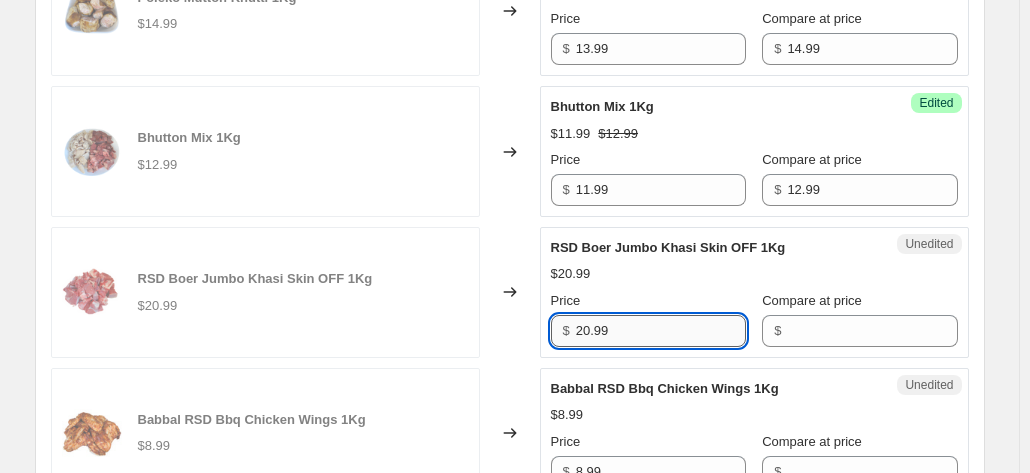 click on "Goat Heart 1Kg $12.99 Changed to Success Edited Goat Heart 1Kg $11.99 $12.99 Price $ 11.99 Compare at price $ 12.99 Chicken Giblets 1Kg $9.99 Changed to Success Edited Chicken Giblets 1Kg $8.99 $9.99 Price $ 8.99 Compare at price $ 9.99 Goat Tripes 1Kg $13.99 Changed to Success Edited Goat Tripes 1Kg $12.99 $13.99 Price $ 12.99 Compare at price $ 13.99 Chicken [PERSON_NAME] Pcs 1Kg $12.99 Changed to Success Edited Chicken [PERSON_NAME] Pcs 1Kg $11.99 $12.99 Price $ 11.99 Compare at price $ 12.99 Goat Liver 1Kg $12.99 Changed to Success Edited Goat Liver 1Kg $11.99 $12.99 Price $ 11.99 Compare at price $ 12.99 ASR Seafoods Basa Steak 1Kg $9.99 Changed to Success Edited ASR Seafoods Basa Steak 1Kg $8.99 $9.99 Price $ 8.99 Compare at price $ 9.99 Farm ko Pure Local Bhale Rooster Whole $27.99 Changed to Success Edited Farm ko Pure Local Bhale Rooster Whole $27.99 Price $ 27.99 Compare at price $ 27.99 Chicken Momo Mince 1Kg $12.99 Changed to Success Edited Chicken Momo Mince 1Kg $11.99 $12.99 Price $ 11.99 Compare at price $ $ $" at bounding box center (510, 81) 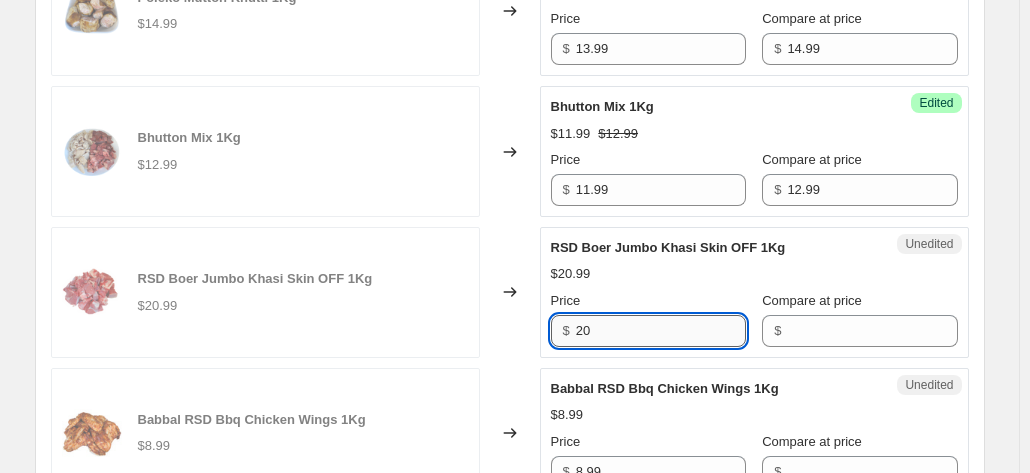 type on "2" 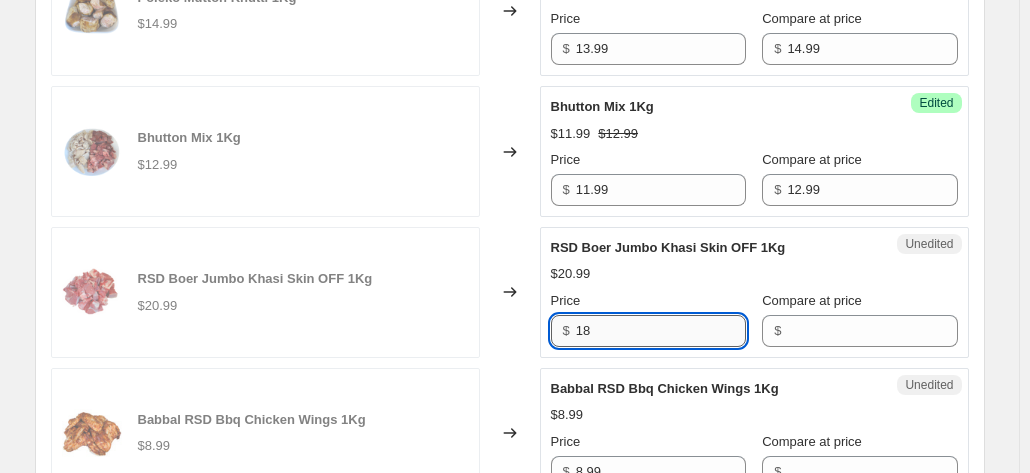 type on "1" 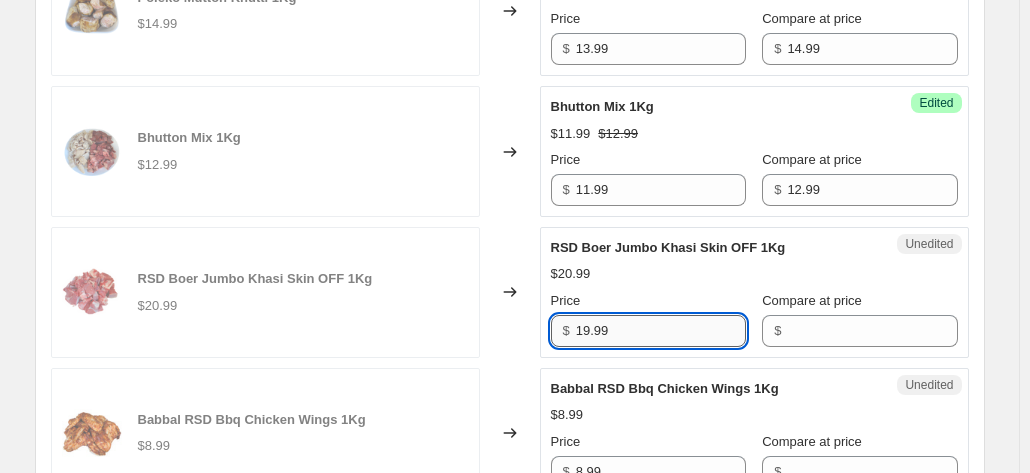 type on "19.99" 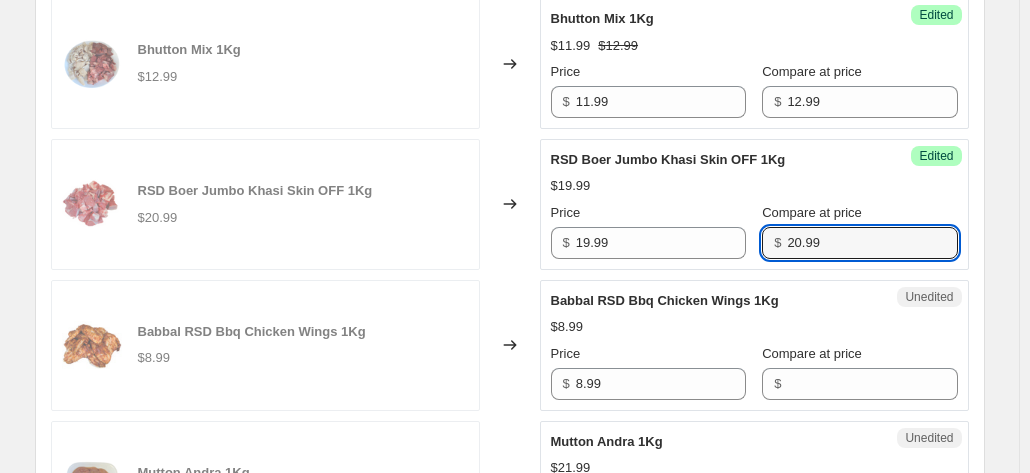 scroll, scrollTop: 2309, scrollLeft: 0, axis: vertical 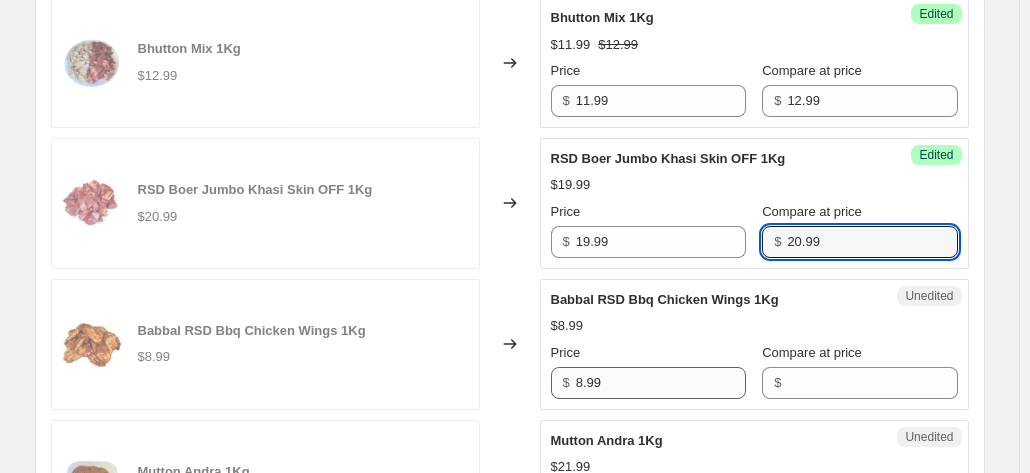 type on "20.99" 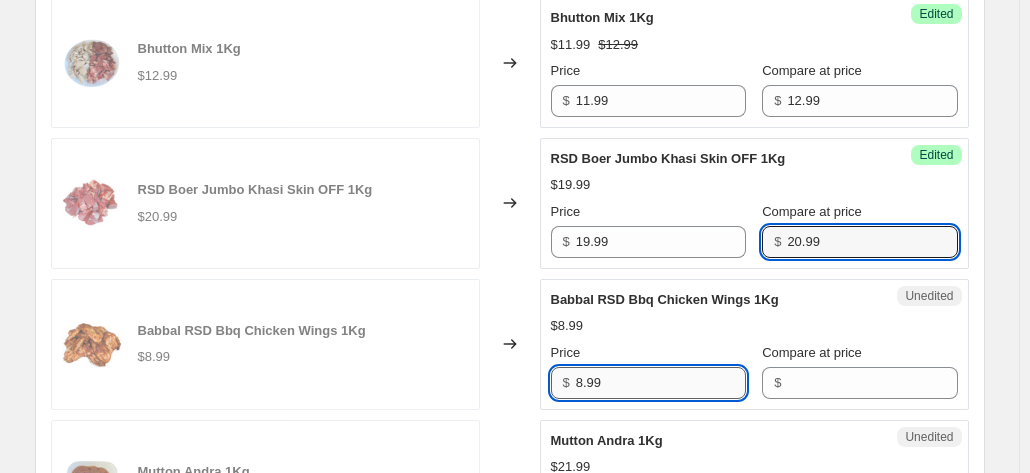 click on "8.99" at bounding box center [661, 383] 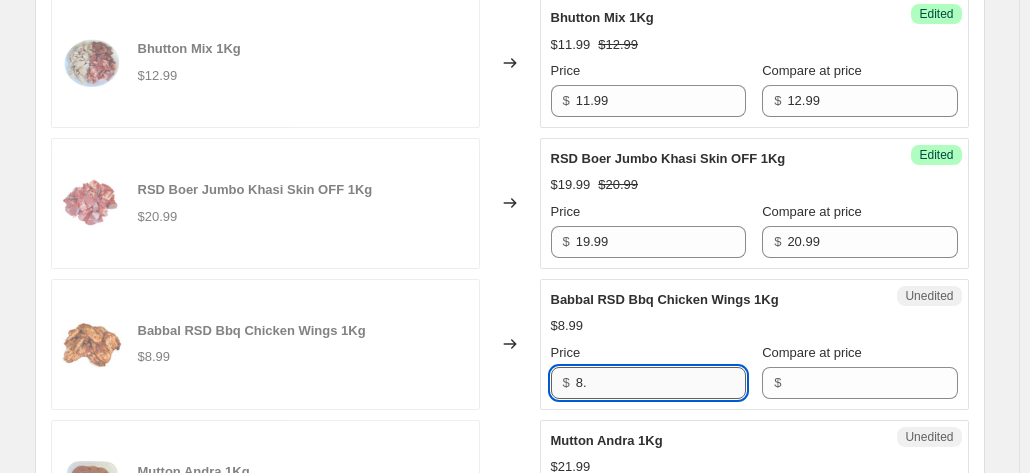 type on "8" 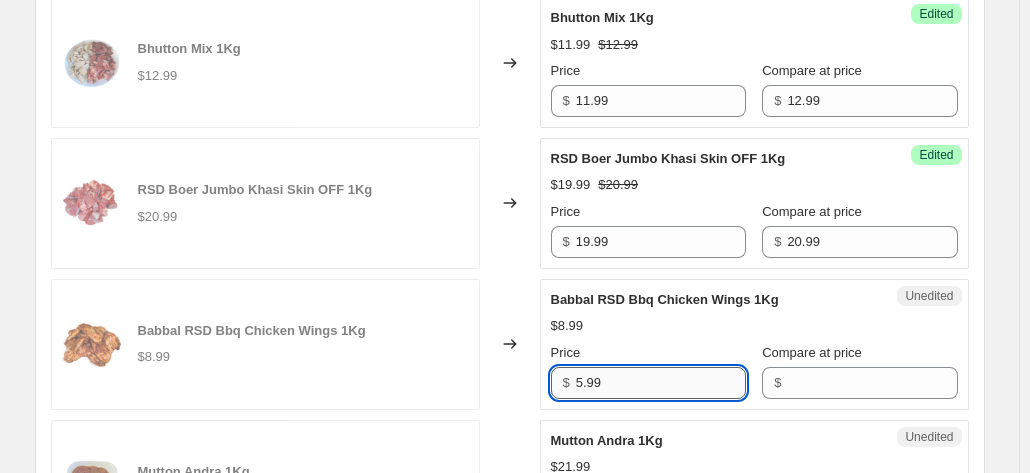type on "5.99" 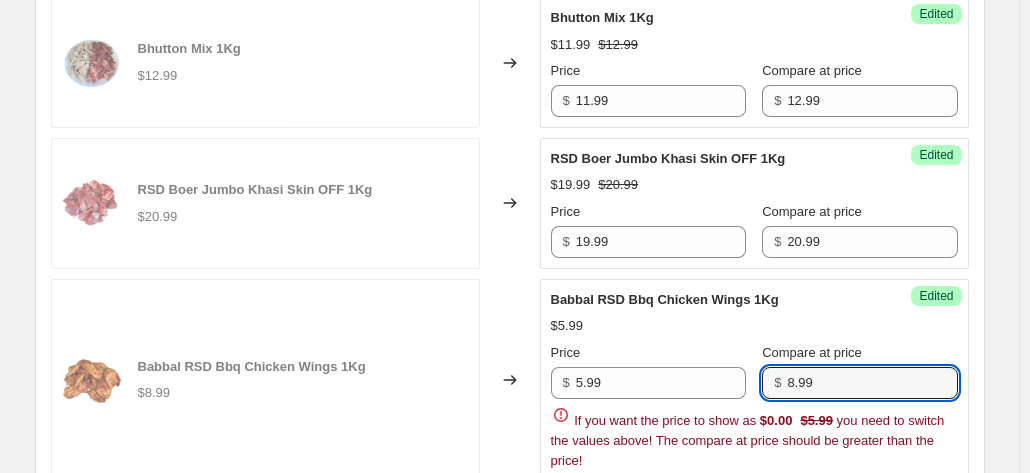 type on "8.99" 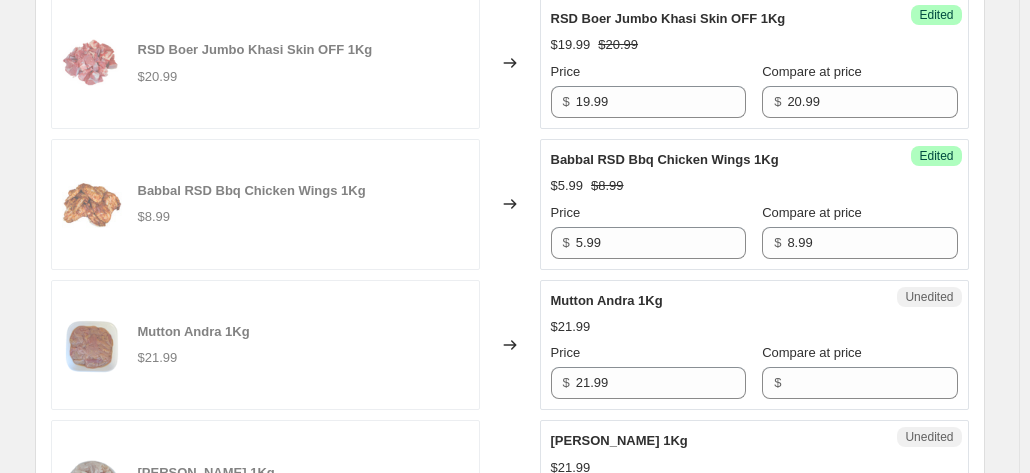 scroll, scrollTop: 2496, scrollLeft: 0, axis: vertical 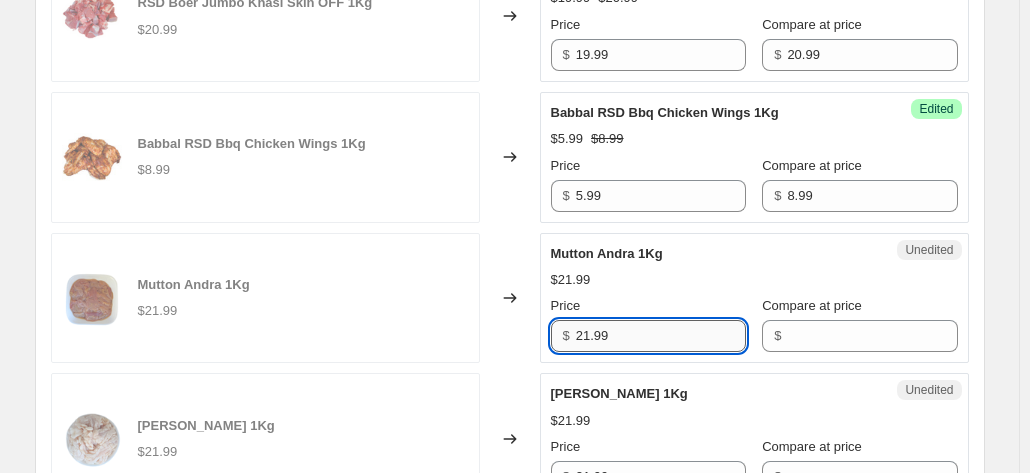 click on "21.99" at bounding box center [661, 336] 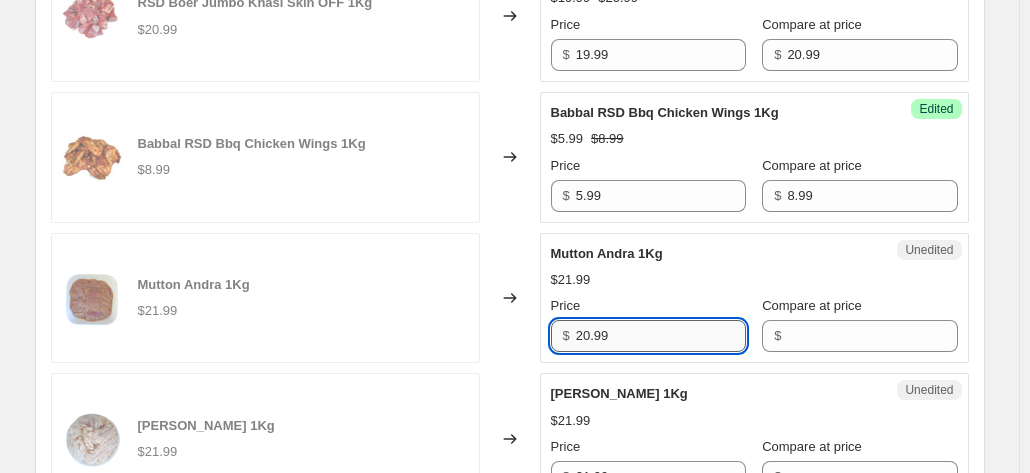 type on "20.99" 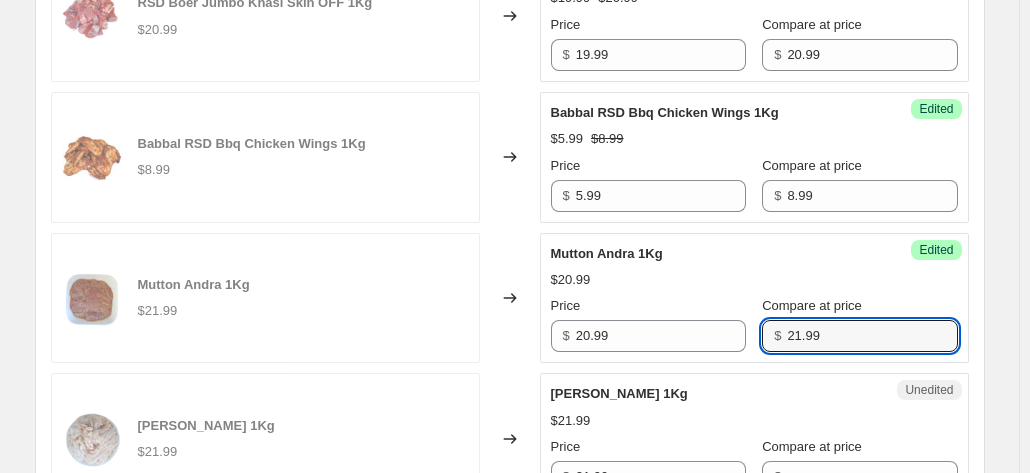 type on "21.99" 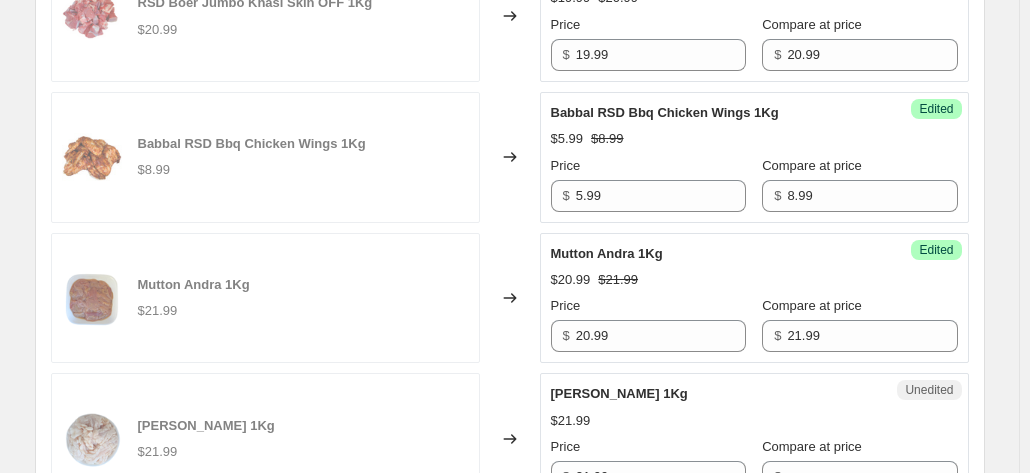 click on "[PERSON_NAME] 1Kg $21.99" at bounding box center (265, 438) 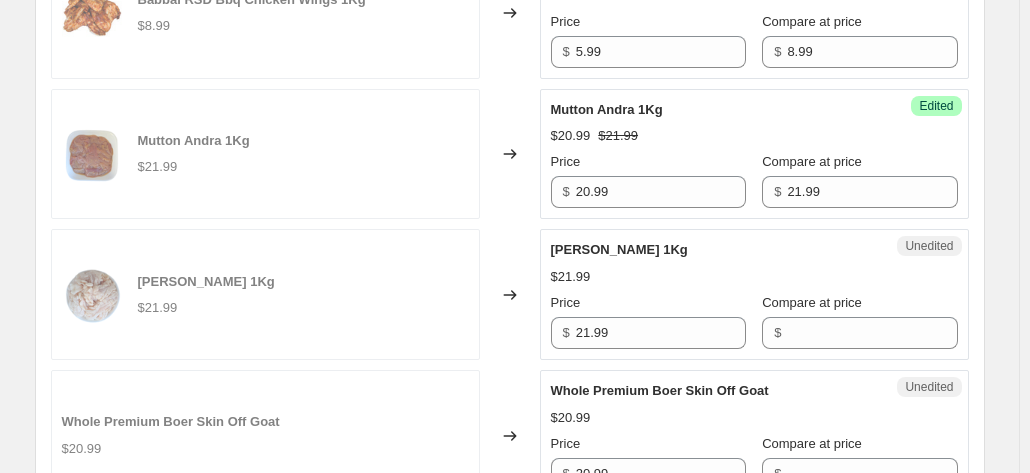 scroll, scrollTop: 2680, scrollLeft: 0, axis: vertical 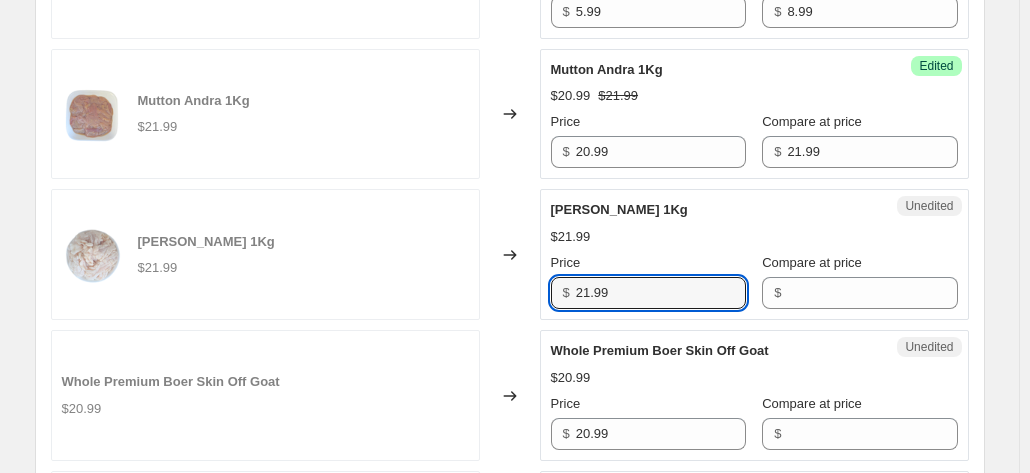 click on "21.99" at bounding box center [661, 293] 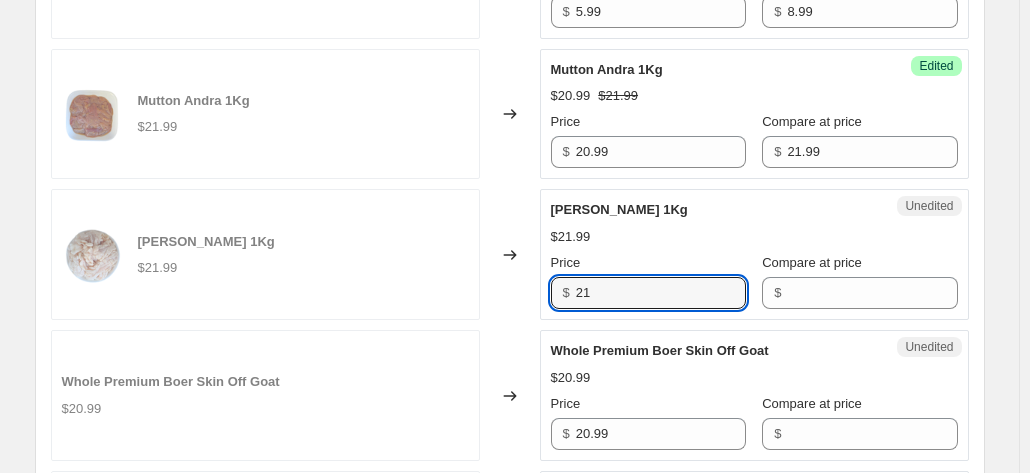 type on "2" 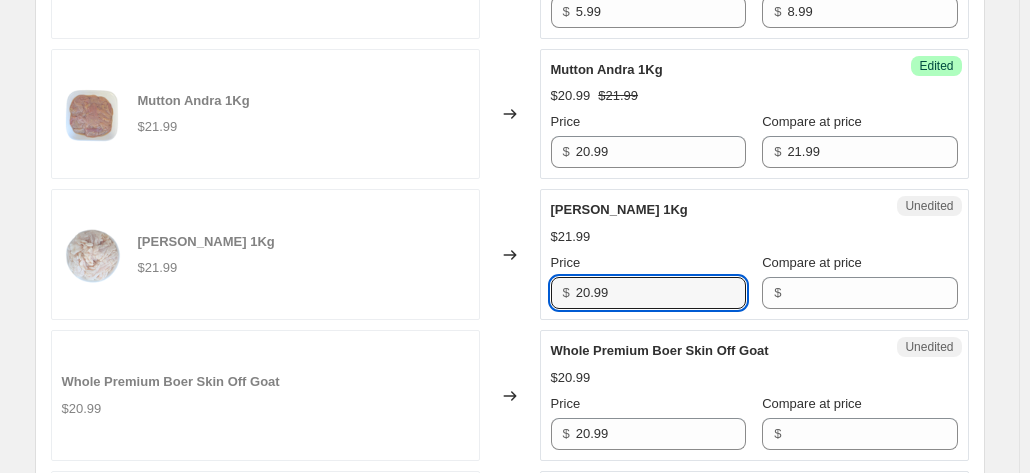 type on "20.99" 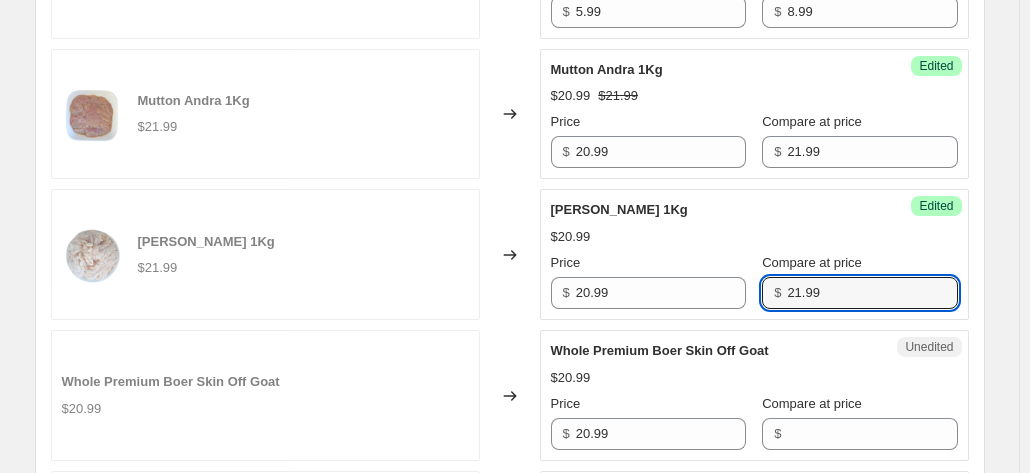 type on "21.99" 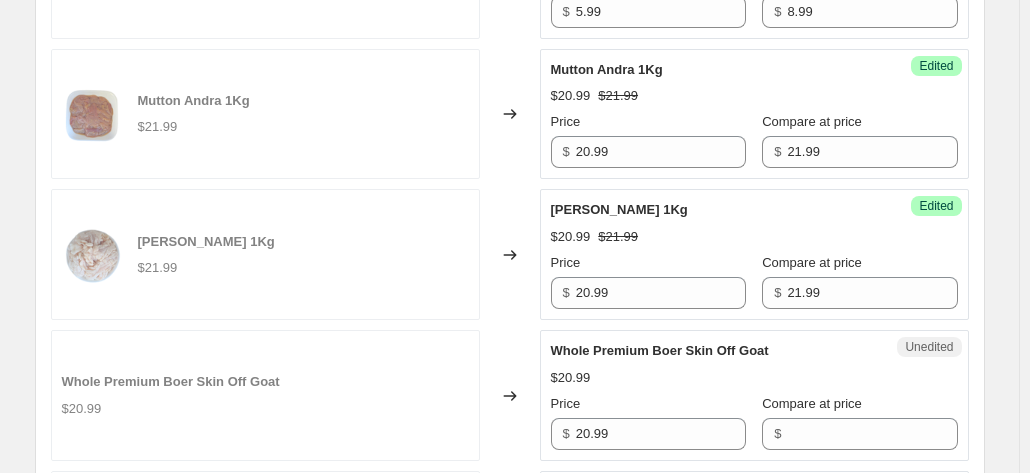click on "Whole Premium  Boer Skin Off Goat $20.99" at bounding box center [265, 395] 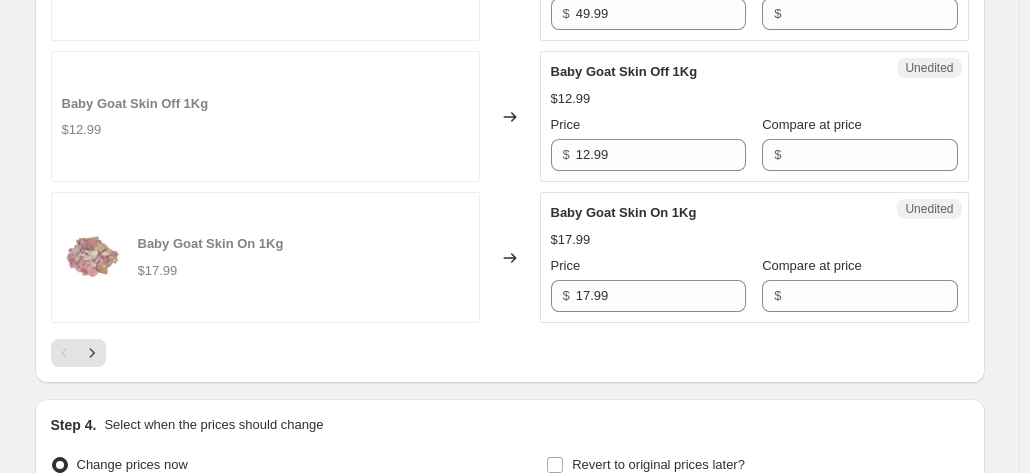 scroll, scrollTop: 3382, scrollLeft: 0, axis: vertical 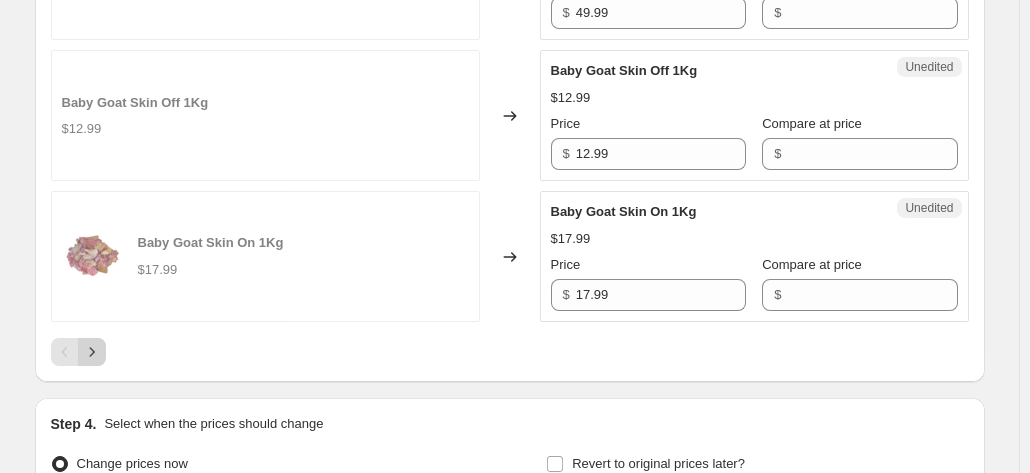 click 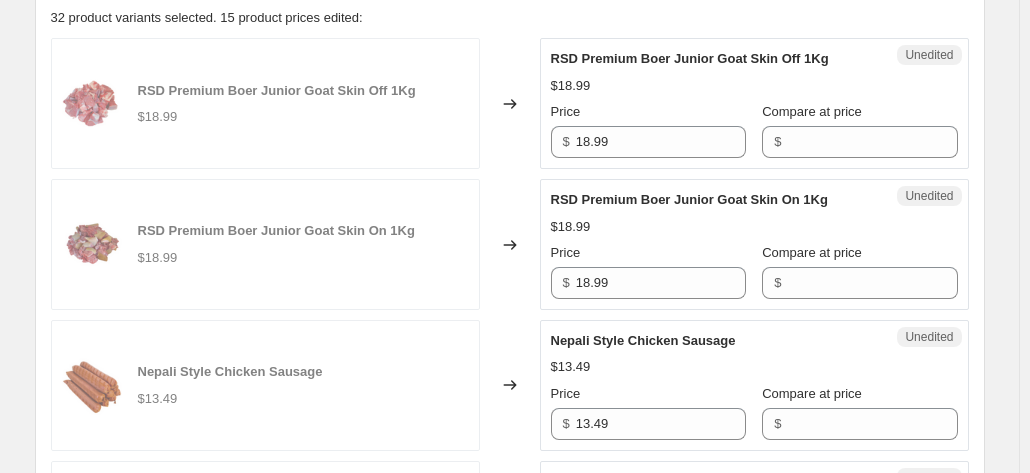 scroll, scrollTop: 820, scrollLeft: 0, axis: vertical 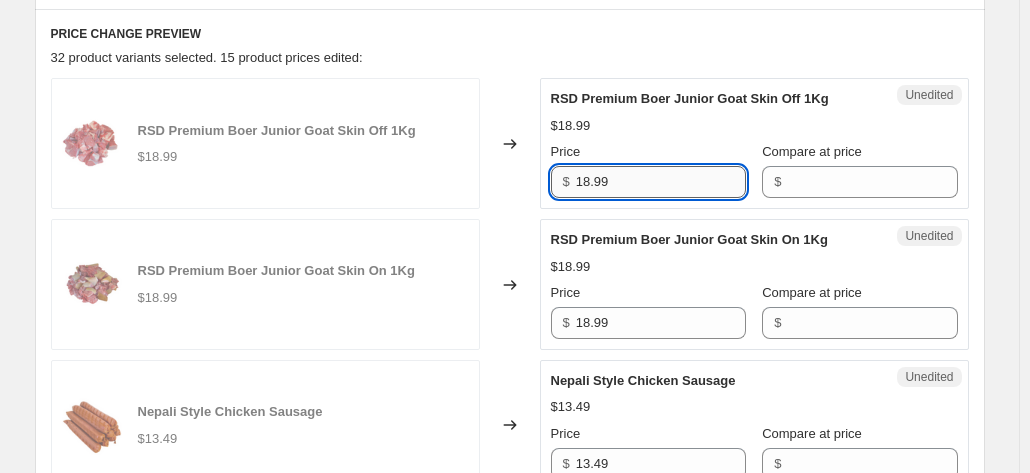 click on "18.99" at bounding box center (661, 182) 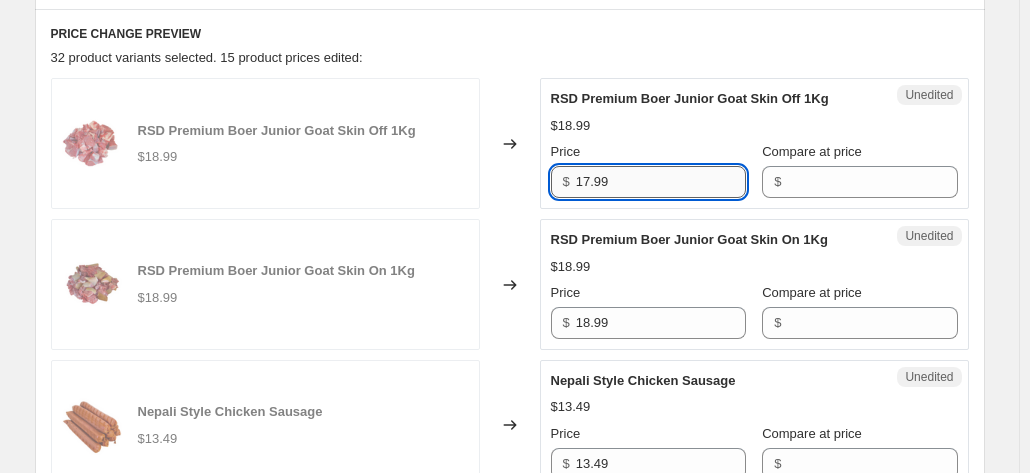 type on "17.99" 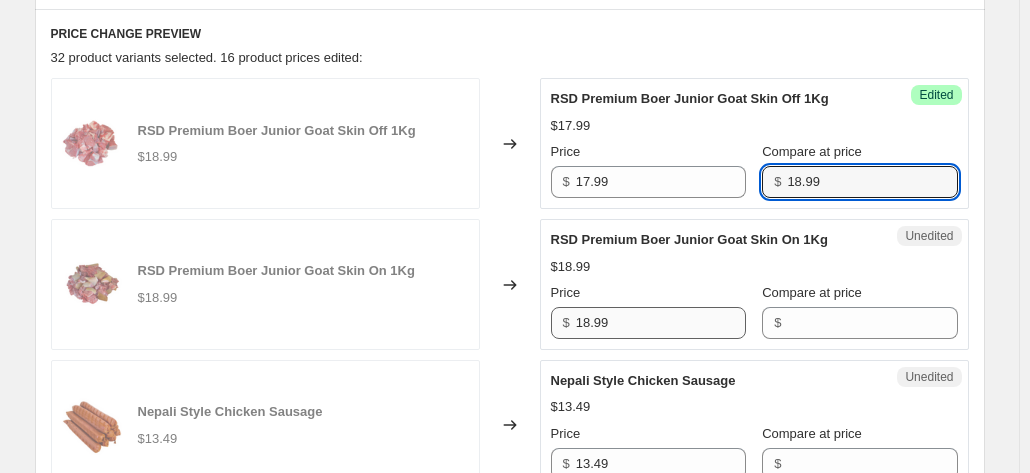type on "18.99" 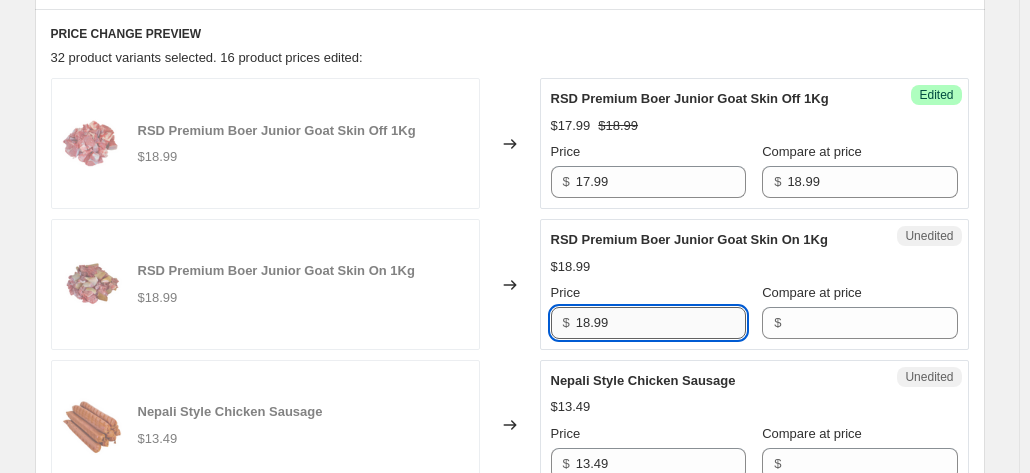 click on "18.99" at bounding box center [661, 323] 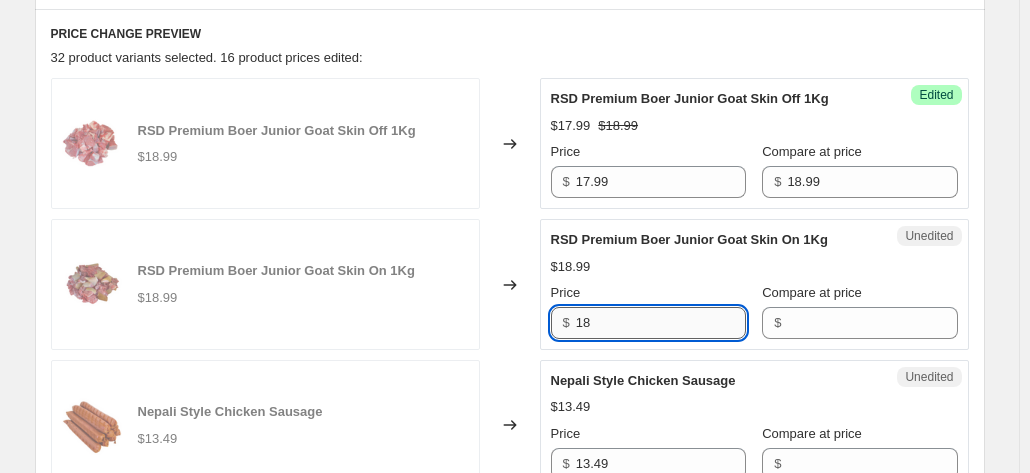type on "1" 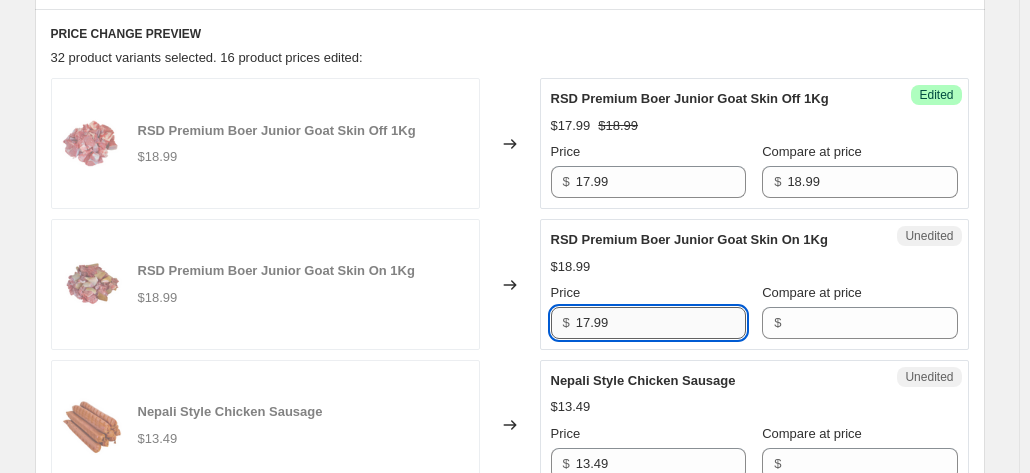 type on "17.99" 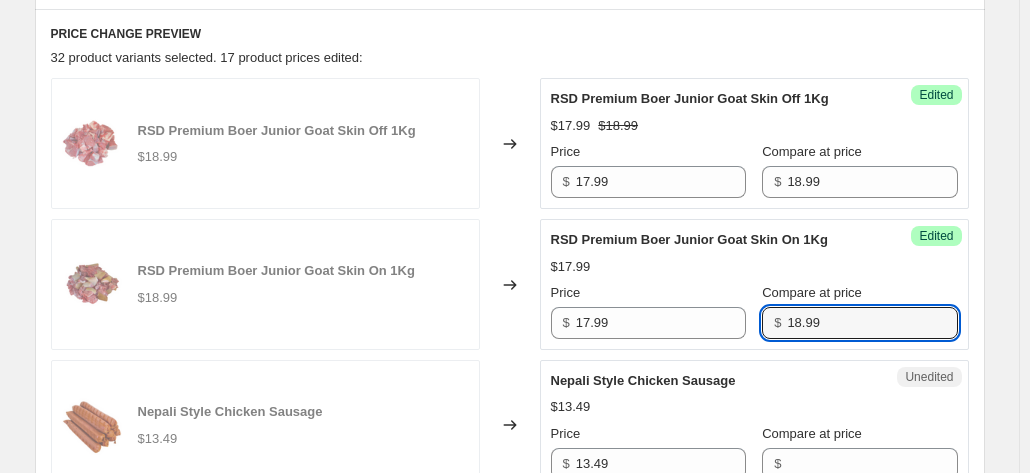 type on "18.99" 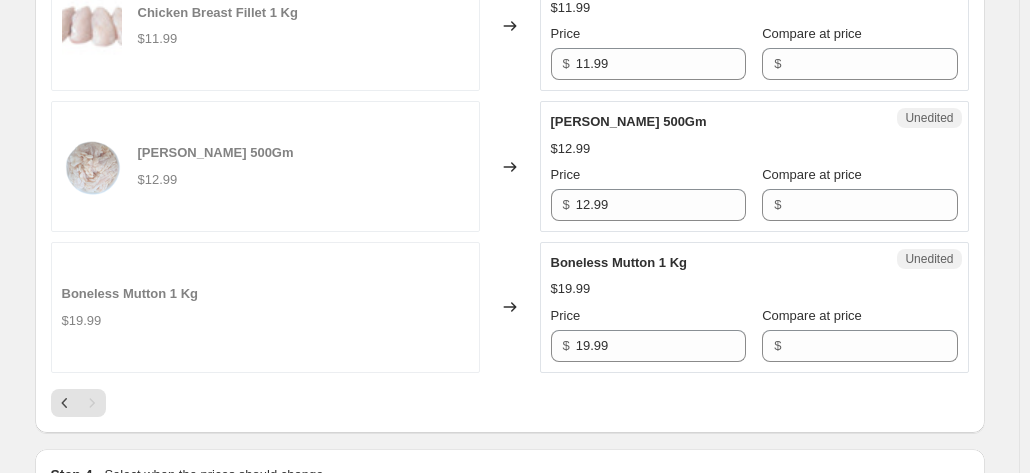 scroll, scrollTop: 2206, scrollLeft: 0, axis: vertical 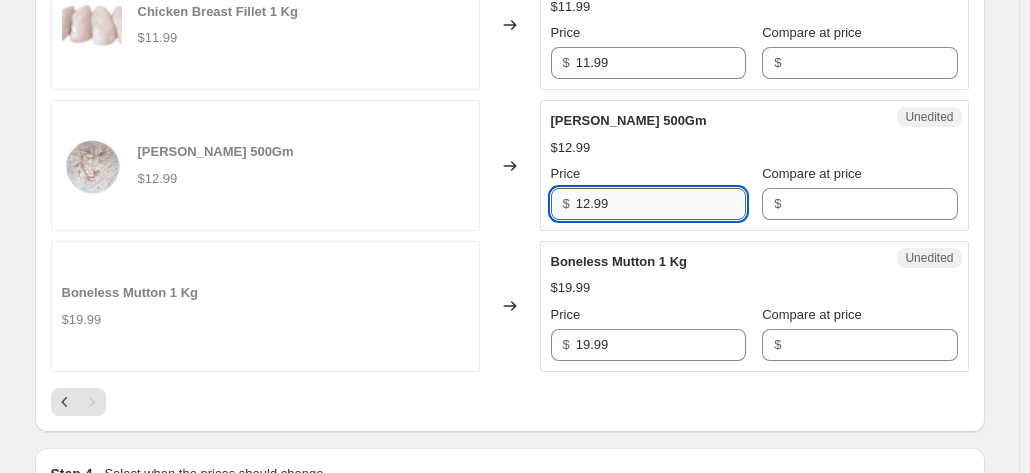 click on "12.99" at bounding box center (661, 204) 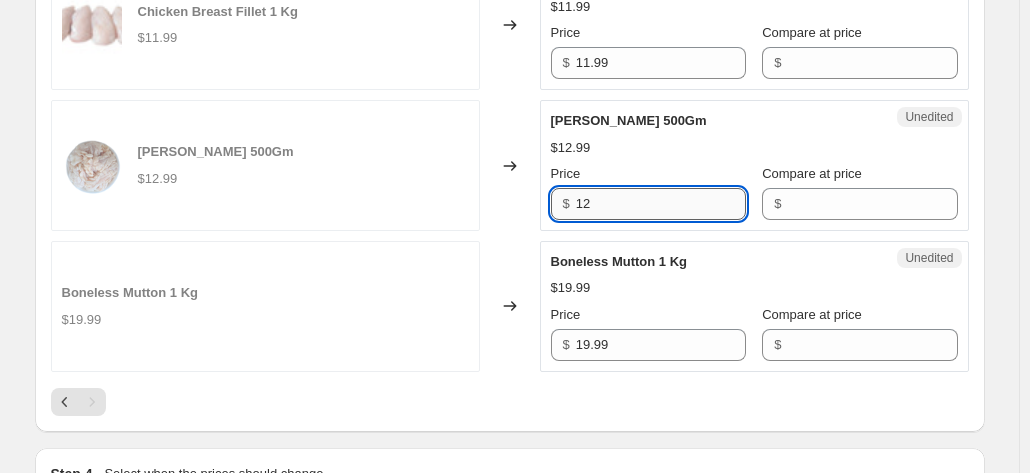 type on "1" 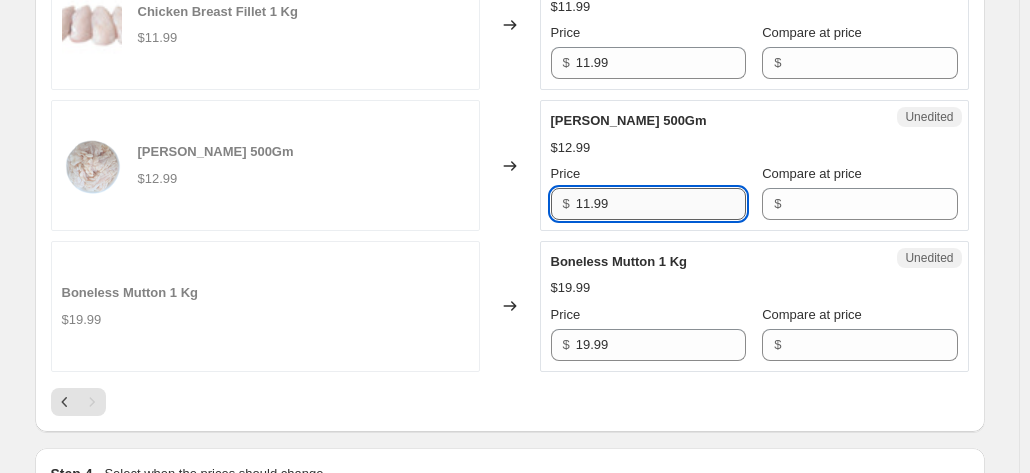 type on "11.99" 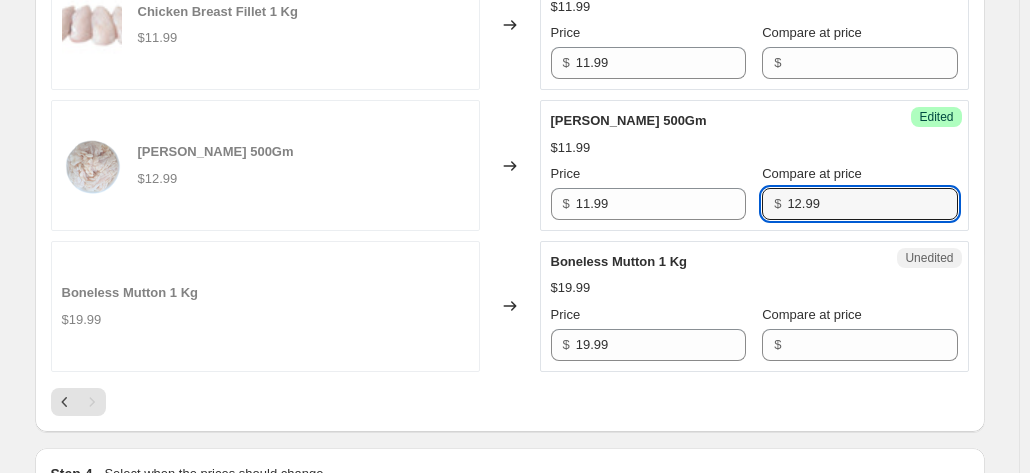 type on "12.99" 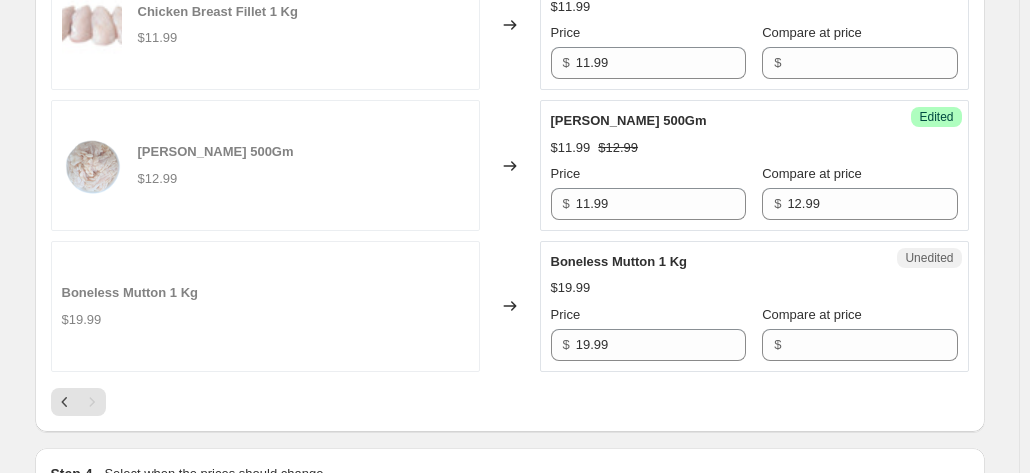 click on "Unedited Boneless Mutton 1 Kg $19.99 Price $ 19.99 Compare at price $" at bounding box center (754, 306) 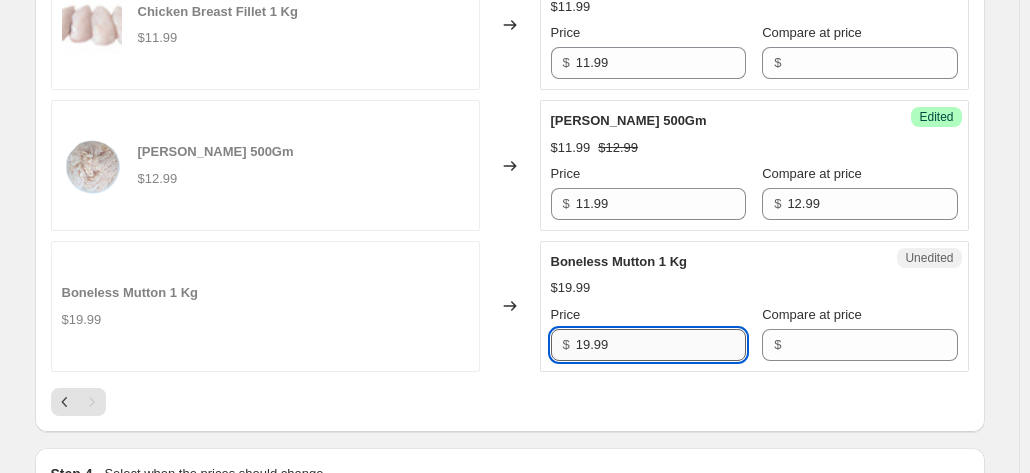 click on "19.99" at bounding box center (661, 345) 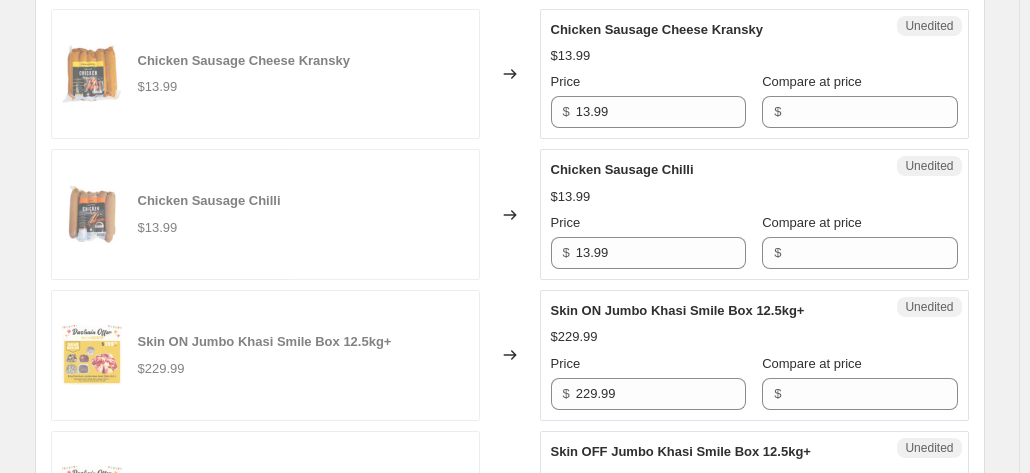 scroll, scrollTop: 1452, scrollLeft: 0, axis: vertical 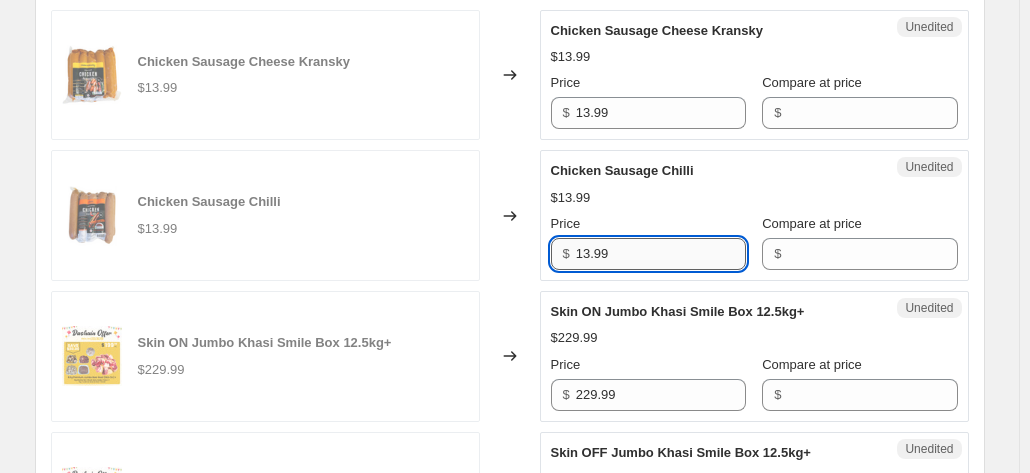 click on "13.99" at bounding box center [661, 254] 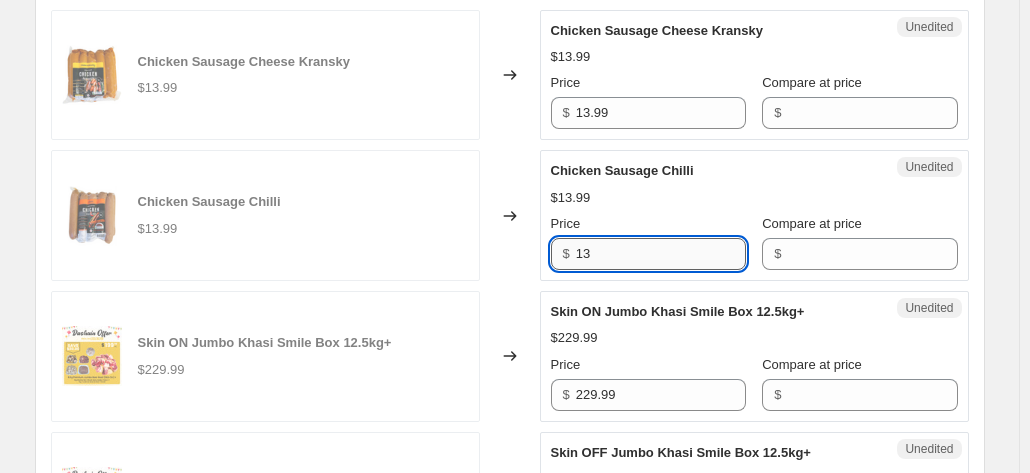 type on "1" 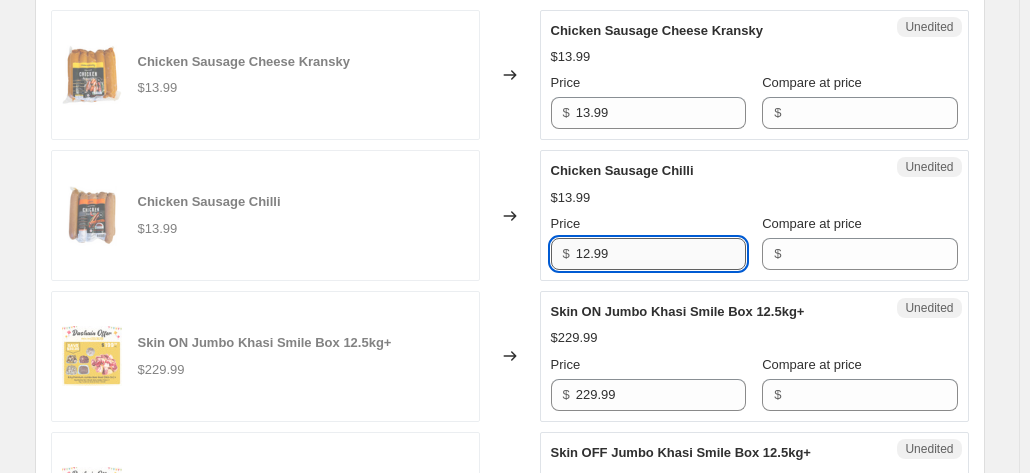 type on "12.99" 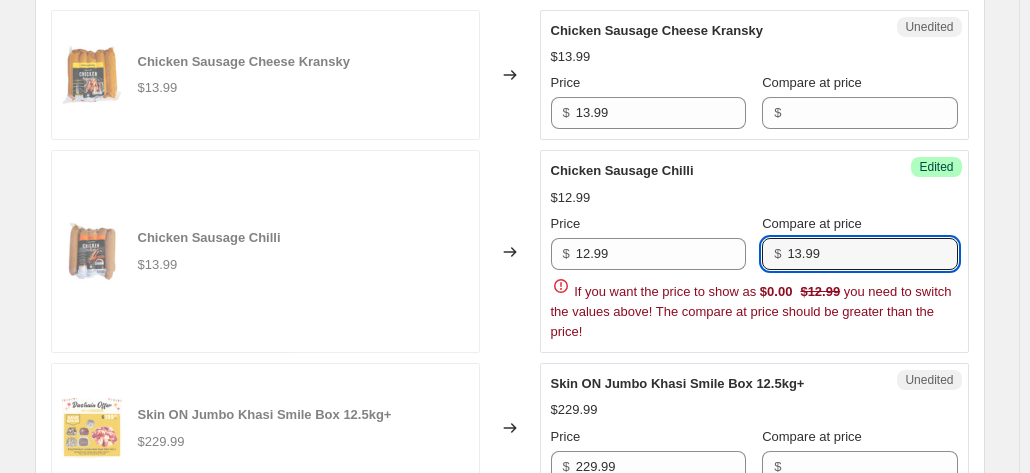 type on "13.99" 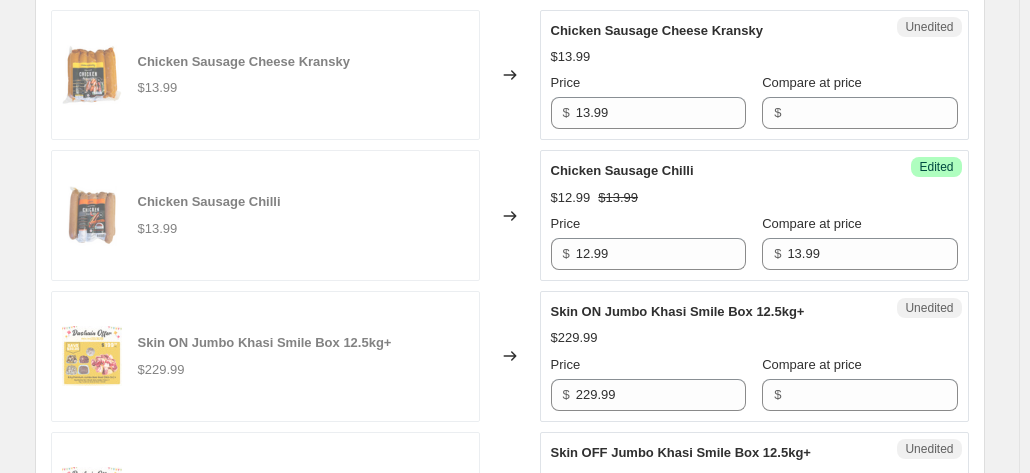 click on "RSD Premium  Boer Junior Goat Skin Off 1Kg $18.99 Changed to Success Edited RSD Premium  Boer Junior Goat Skin Off 1Kg $17.99 $18.99 Price $ 17.99 Compare at price $ 18.99 RSD Premium Boer Junior Goat Skin On 1Kg $18.99 Changed to Success Edited RSD Premium Boer Junior Goat Skin On 1Kg $17.99 $18.99 Price $ 17.99 Compare at price $ 18.99 Nepali Style Chicken Sausage $13.49 Changed to Unedited Nepali Style Chicken Sausage $13.49 Price $ 13.49 Compare at price $ Goat Plucks Each $9.99 Changed to Unedited Goat Plucks Each $9.99 Price $ 9.99 Compare at price $ Chicken Sausage Cheese Kransky $13.99 Changed to Unedited Chicken Sausage Cheese Kransky $13.99 Price $ 13.99 Compare at price $ Chicken Sausage Chilli $13.99 Changed to Success Edited Chicken Sausage Chilli $12.99 $13.99 Price $ 12.99 Compare at price $ 13.99 Skin ON  Jumbo Khasi Smile Box  12.5kg+ $229.99 Changed to Unedited Skin ON  Jumbo Khasi Smile Box  12.5kg+ $229.99 Price $ 229.99 Compare at price $ Skin OFF  Jumbo Khasi Smile Box  12.5kg+ $229.99 $" at bounding box center [510, 285] 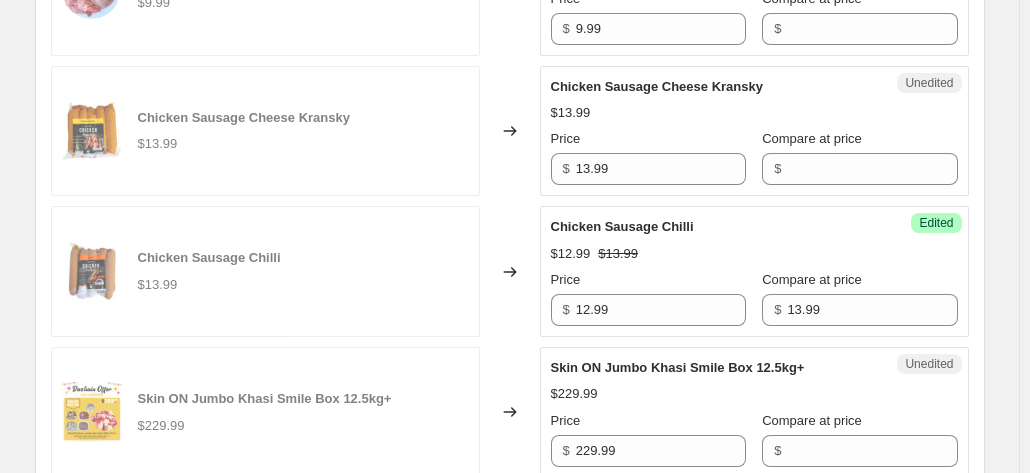 scroll, scrollTop: 1393, scrollLeft: 0, axis: vertical 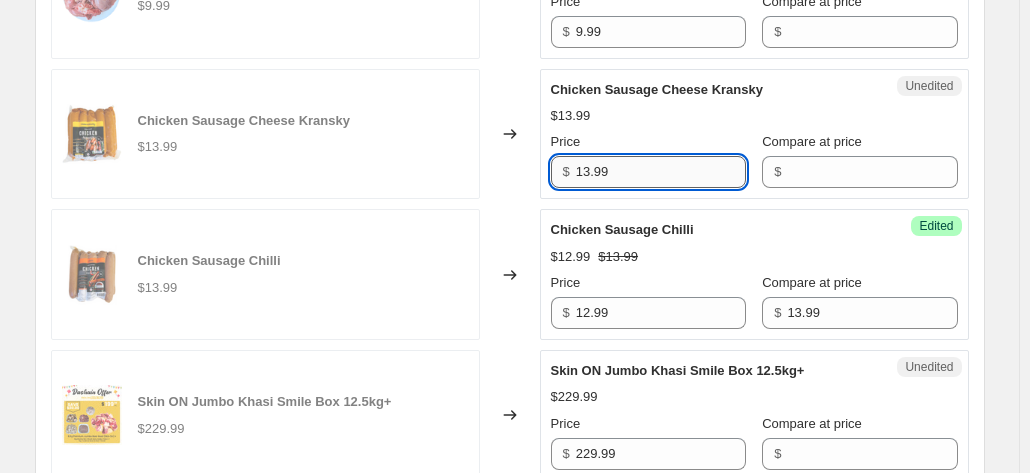 click on "13.99" at bounding box center [661, 172] 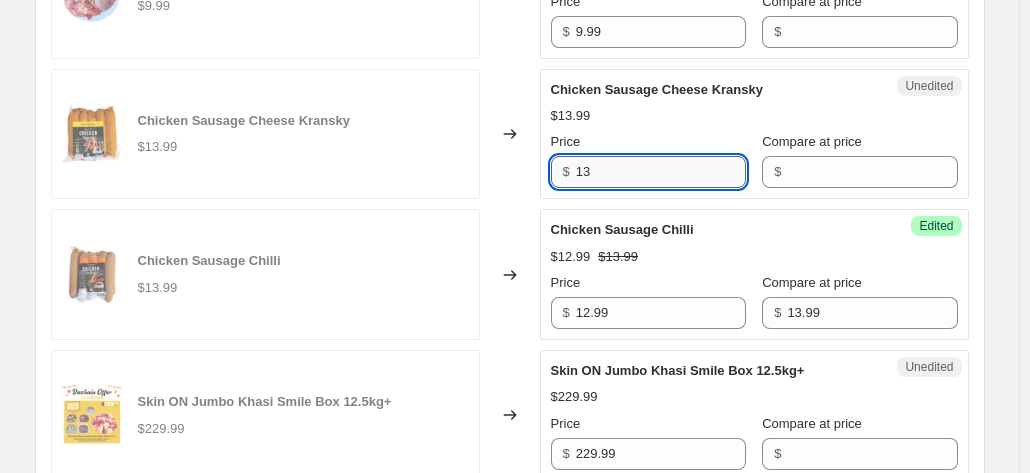 type on "1" 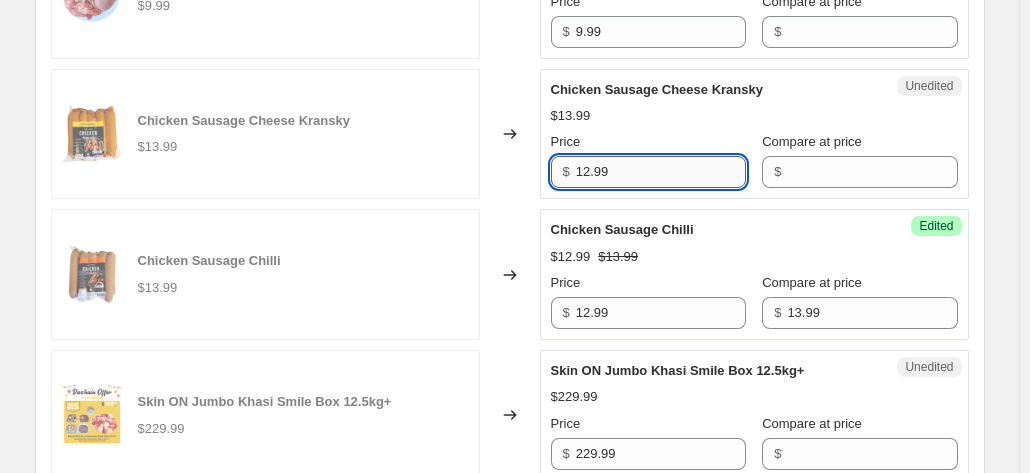 type on "12.99" 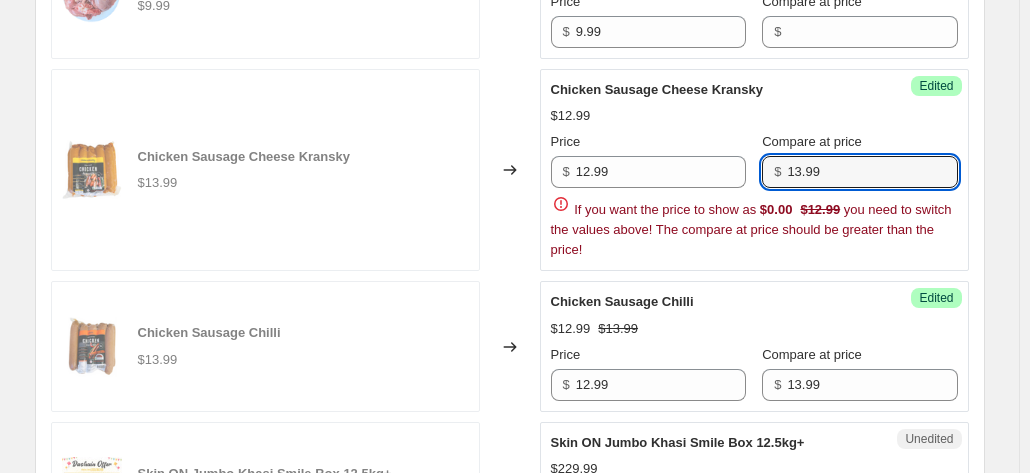 type on "13.99" 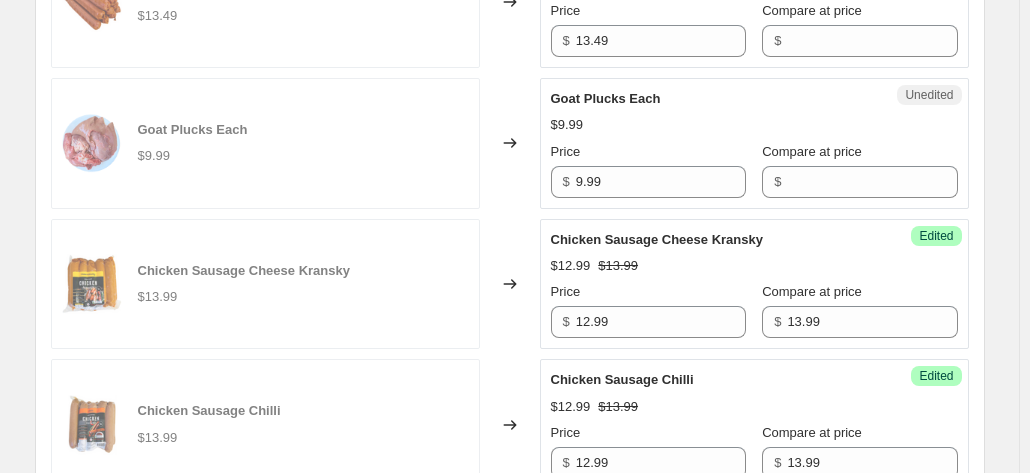 scroll, scrollTop: 1209, scrollLeft: 0, axis: vertical 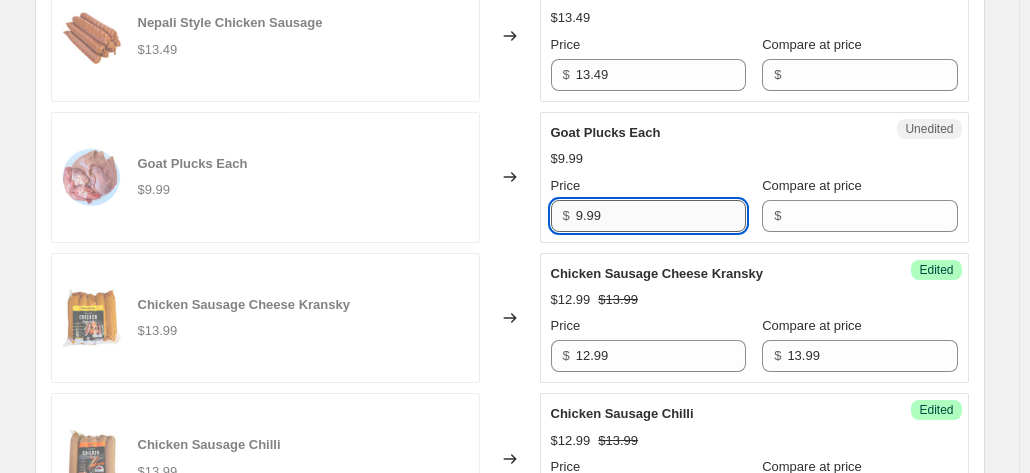 click on "9.99" at bounding box center (661, 216) 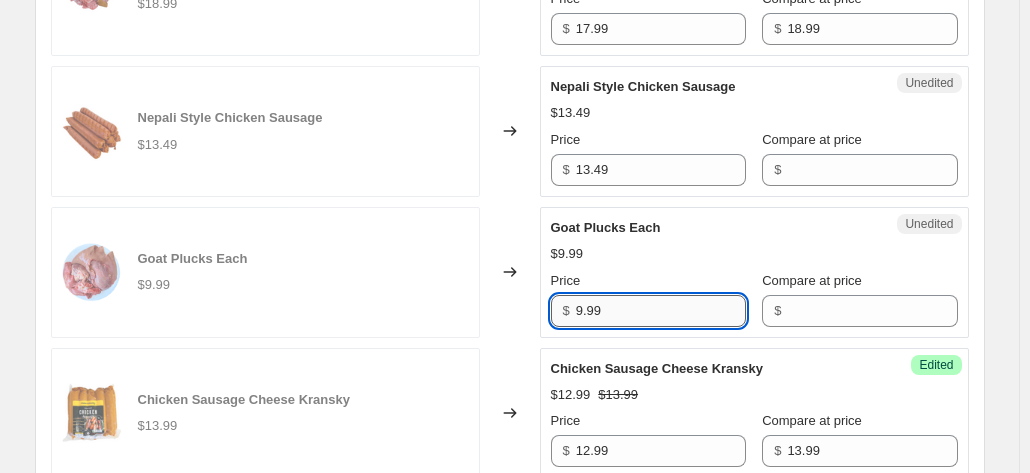 scroll, scrollTop: 1113, scrollLeft: 0, axis: vertical 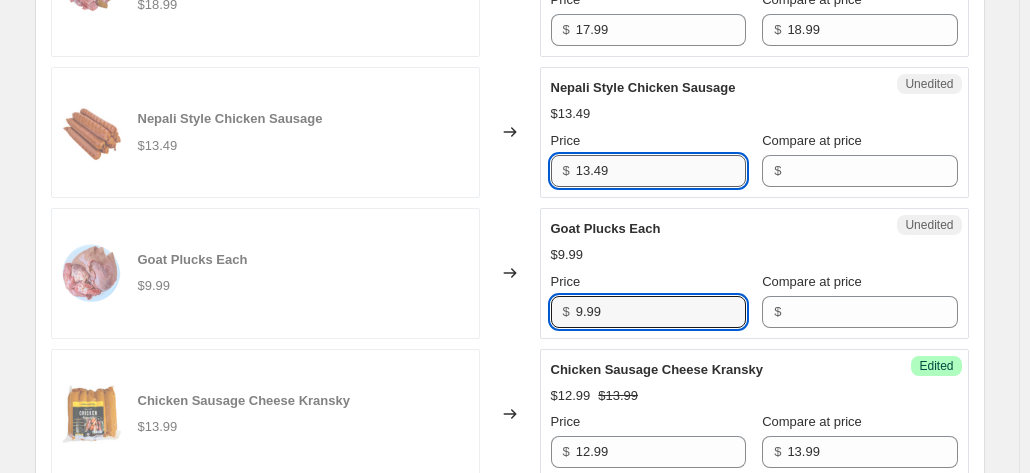 click on "13.49" at bounding box center (661, 171) 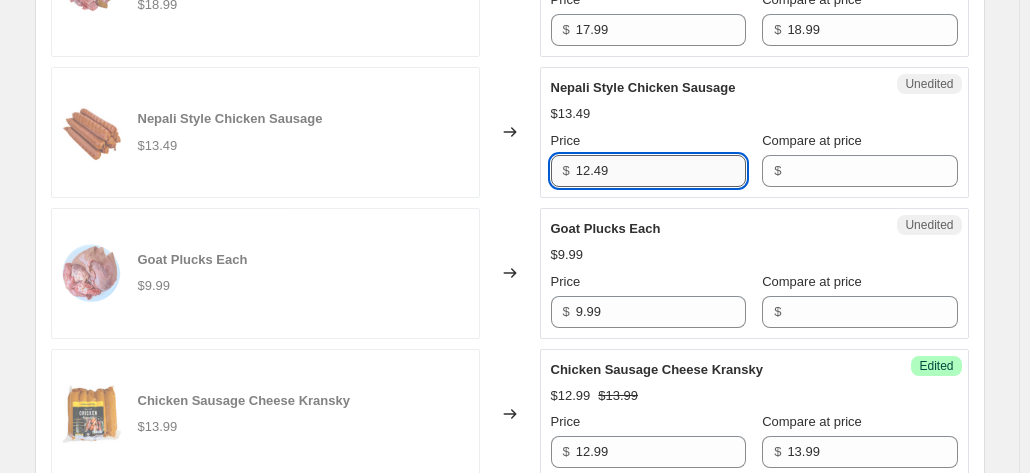 type on "12.49" 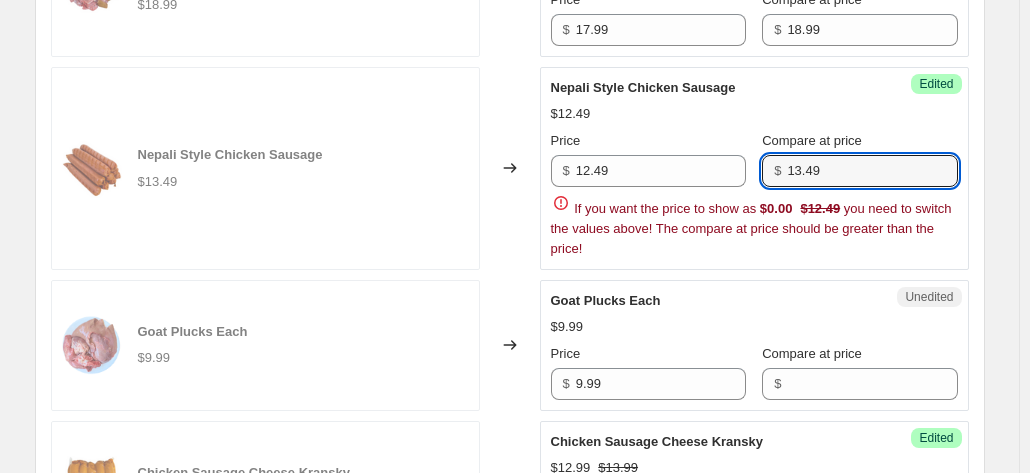 type on "13.49" 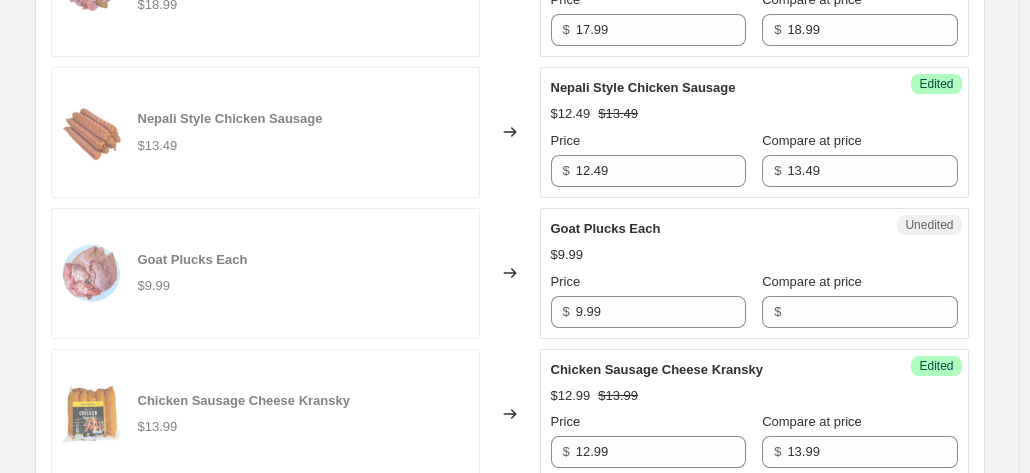 click on "RSD Premium  Boer Junior Goat Skin Off 1Kg $18.99 Changed to Success Edited RSD Premium  Boer Junior Goat Skin Off 1Kg $17.99 $18.99 Price $ 17.99 Compare at price $ 18.99 RSD Premium Boer Junior Goat Skin On 1Kg $18.99 Changed to Success Edited RSD Premium Boer Junior Goat Skin On 1Kg $17.99 $18.99 Price $ 17.99 Compare at price $ 18.99 Nepali Style Chicken Sausage $13.49 Changed to Success Edited Nepali Style Chicken Sausage $12.49 $13.49 Price $ 12.49 Compare at price $ 13.49 Goat Plucks Each $9.99 Changed to Unedited Goat Plucks Each $9.99 Price $ 9.99 Compare at price $ Chicken Sausage Cheese Kransky $13.99 Changed to Success Edited Chicken Sausage Cheese Kransky $12.99 $13.99 Price $ 12.99 Compare at price $ 13.99 Chicken Sausage Chilli $13.99 Changed to Success Edited Chicken Sausage Chilli $12.99 $13.99 Price $ 12.99 Compare at price $ 13.99 Skin ON  Jumbo Khasi Smile Box  12.5kg+ $229.99 Changed to Unedited Skin ON  Jumbo Khasi Smile Box  12.5kg+ $229.99 Price $ 229.99 Compare at price $ $229.99 $ $" at bounding box center (510, 624) 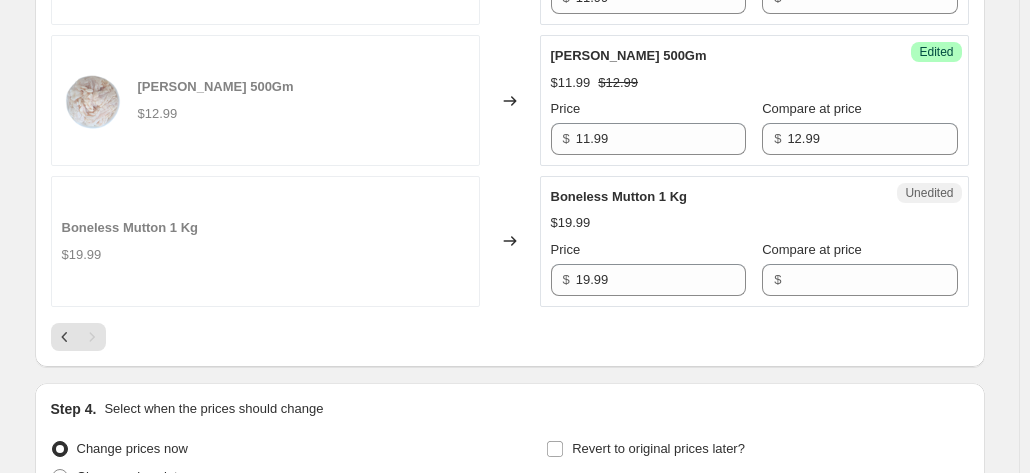scroll, scrollTop: 2272, scrollLeft: 0, axis: vertical 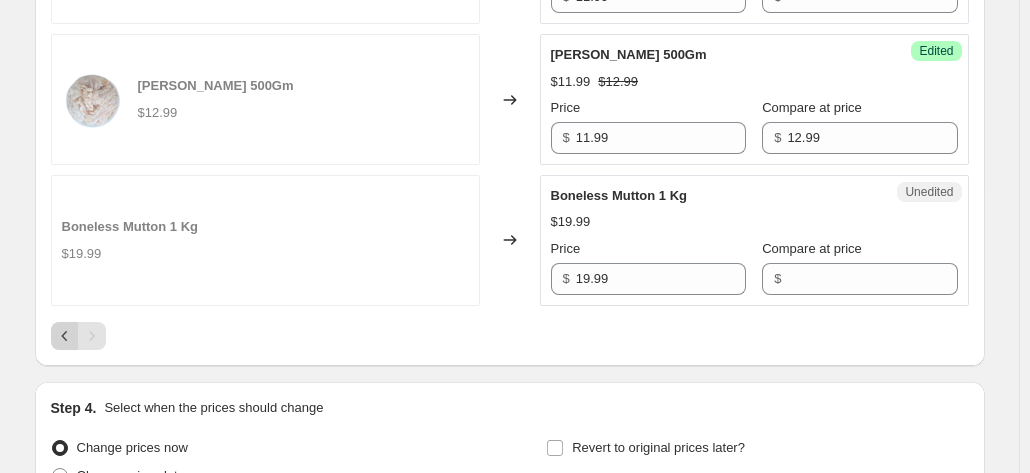 click 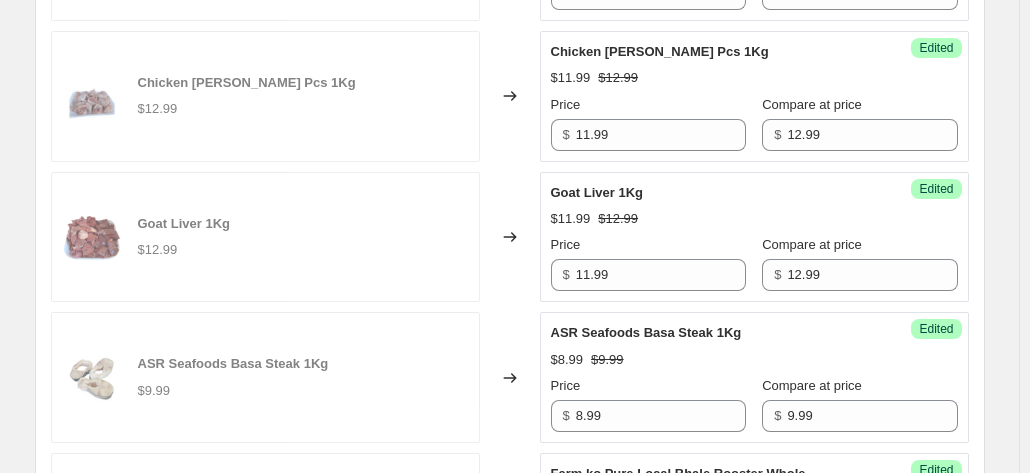 scroll, scrollTop: 1294, scrollLeft: 0, axis: vertical 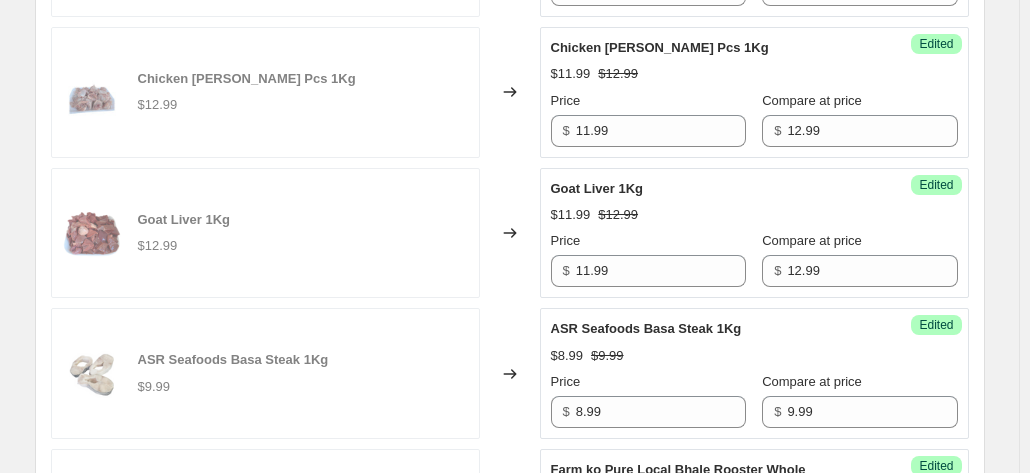 click on "Changed to" at bounding box center [510, 233] 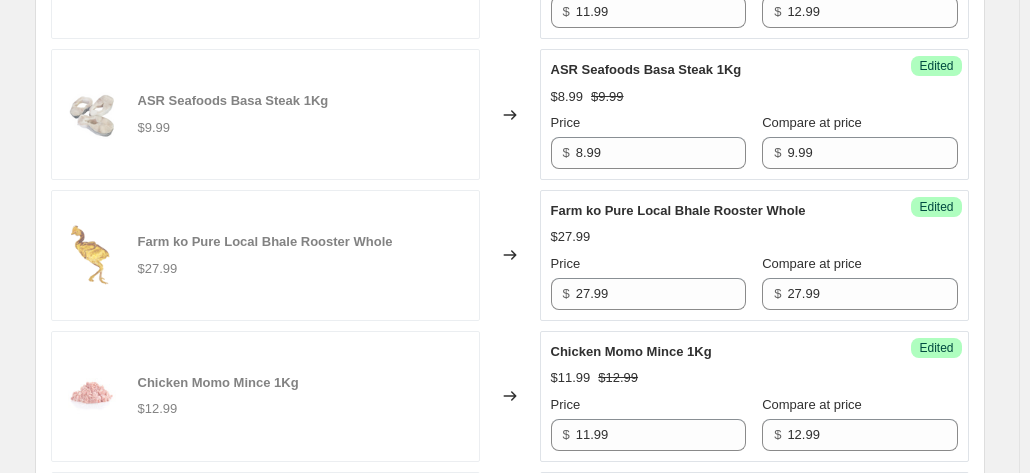 scroll, scrollTop: 1562, scrollLeft: 0, axis: vertical 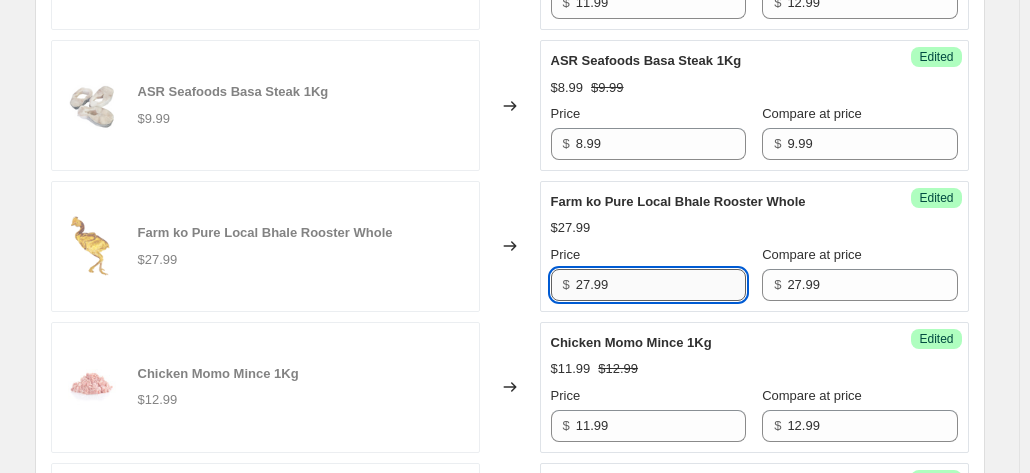 click on "27.99" at bounding box center [661, 285] 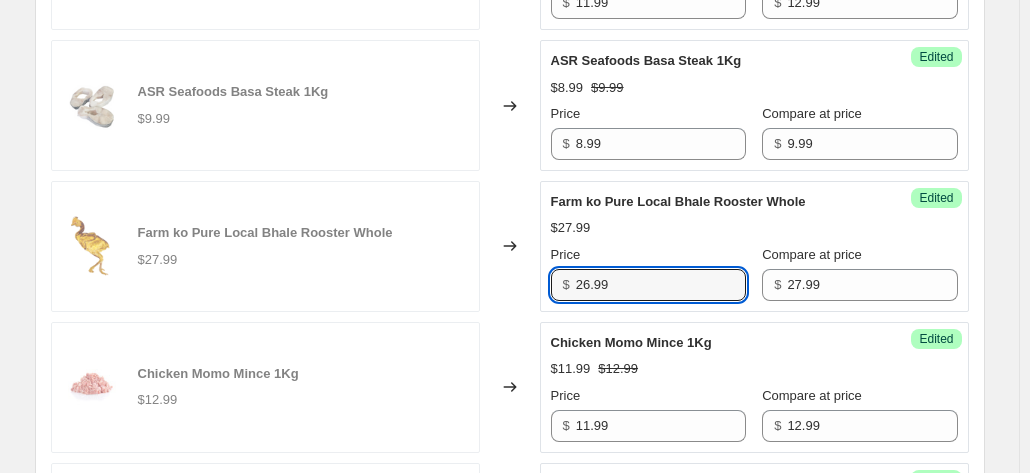 type on "26.99" 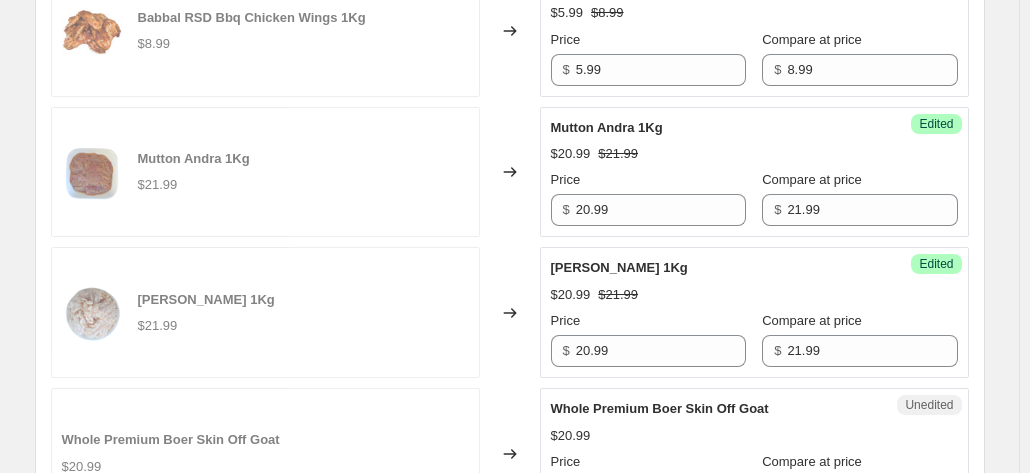 scroll, scrollTop: 2623, scrollLeft: 0, axis: vertical 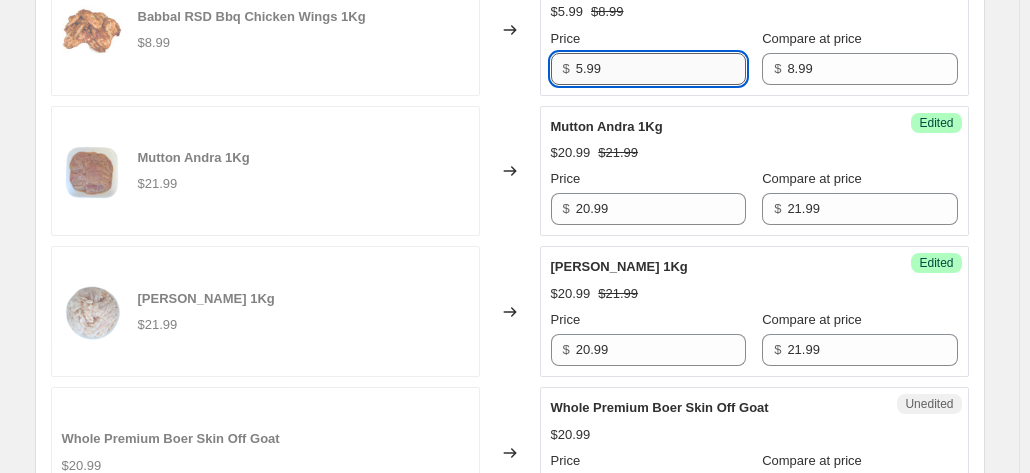click on "5.99" at bounding box center [661, 69] 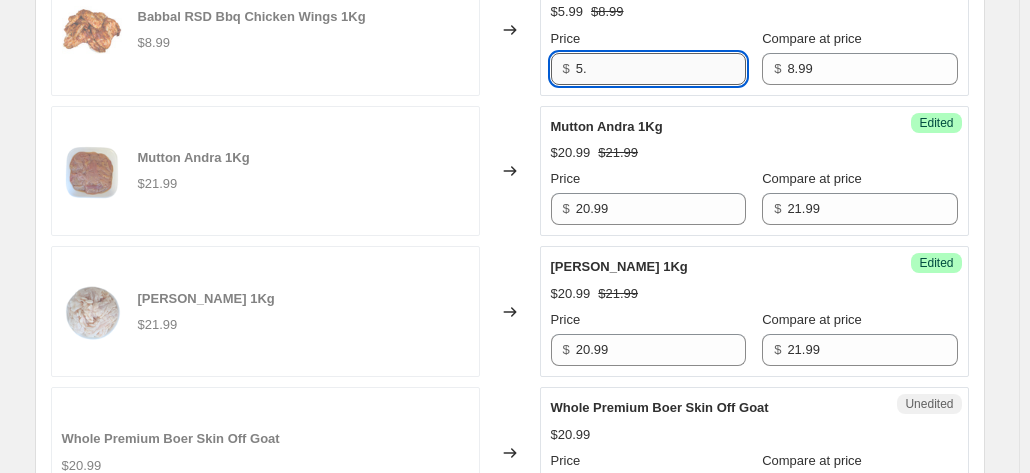 type on "5" 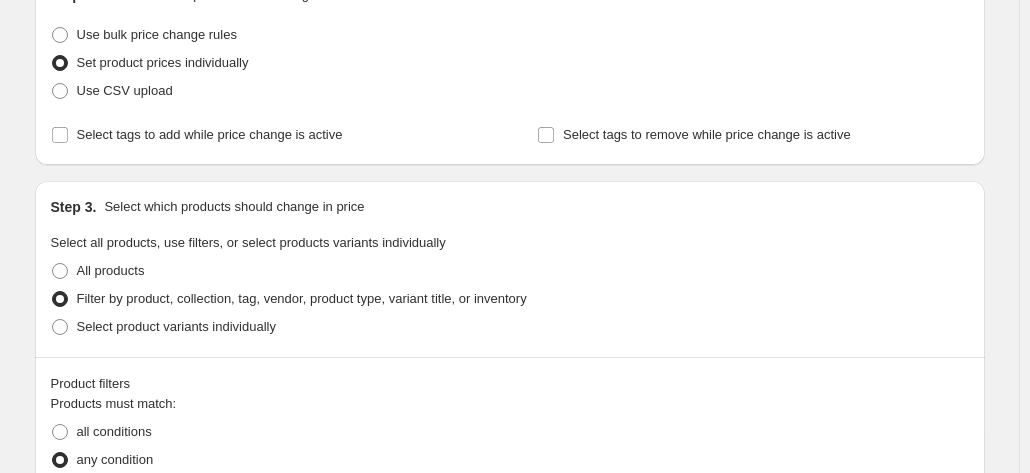 scroll, scrollTop: 244, scrollLeft: 0, axis: vertical 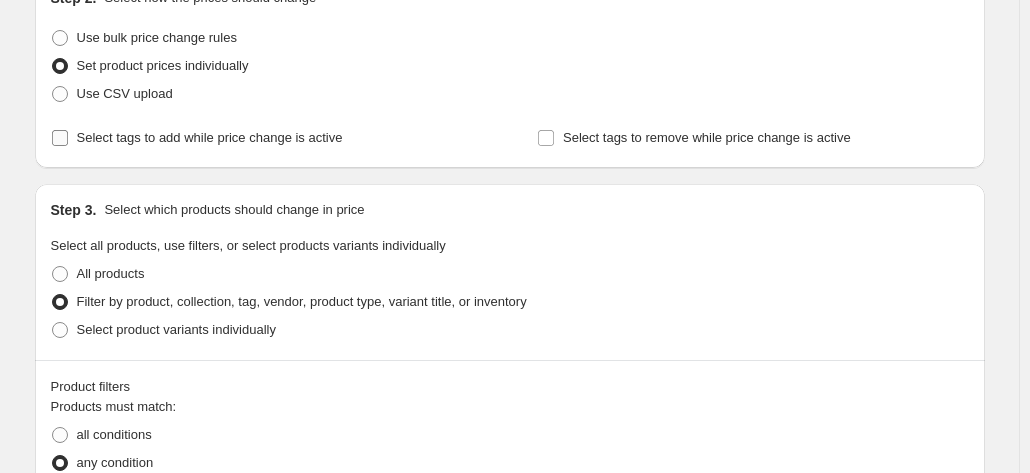 type on "7.99" 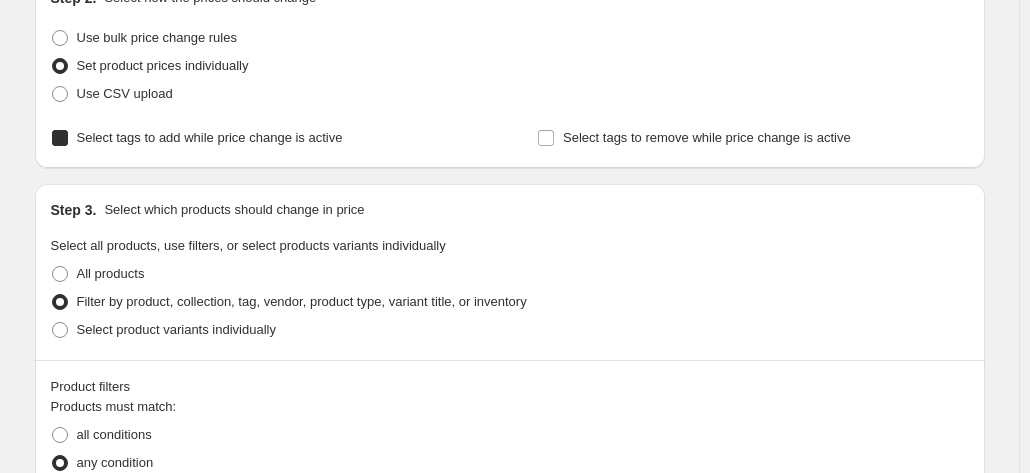 checkbox on "true" 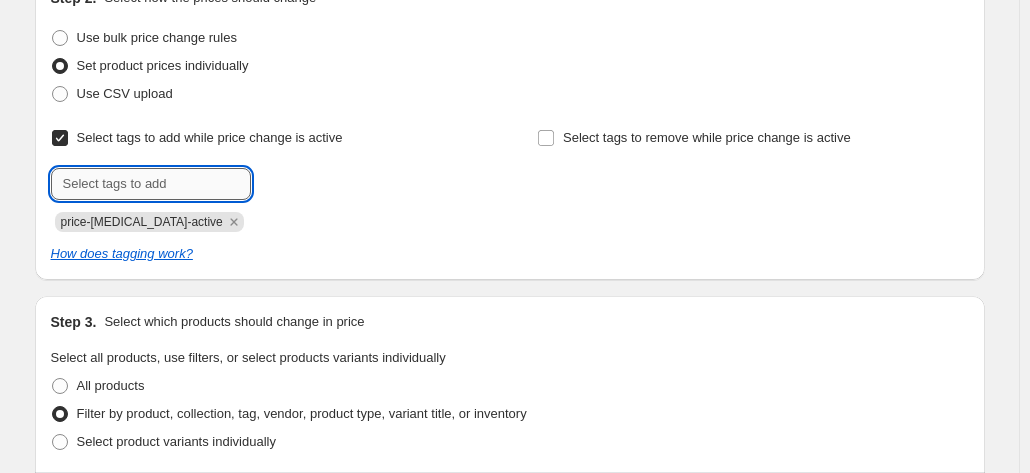 click at bounding box center (151, 184) 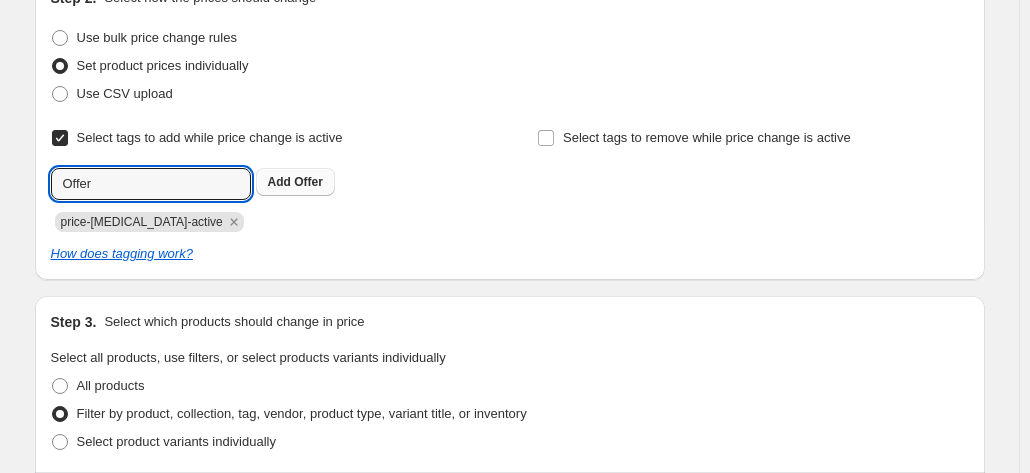 type on "Offer" 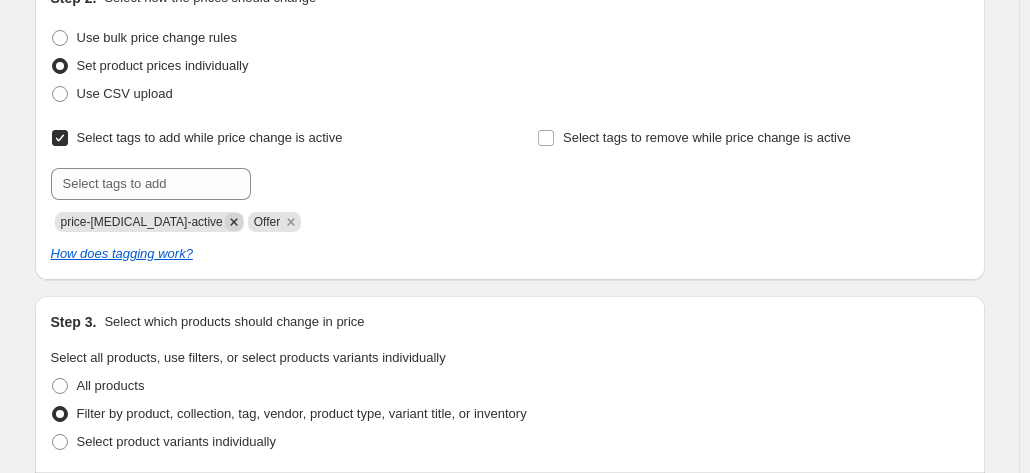 click 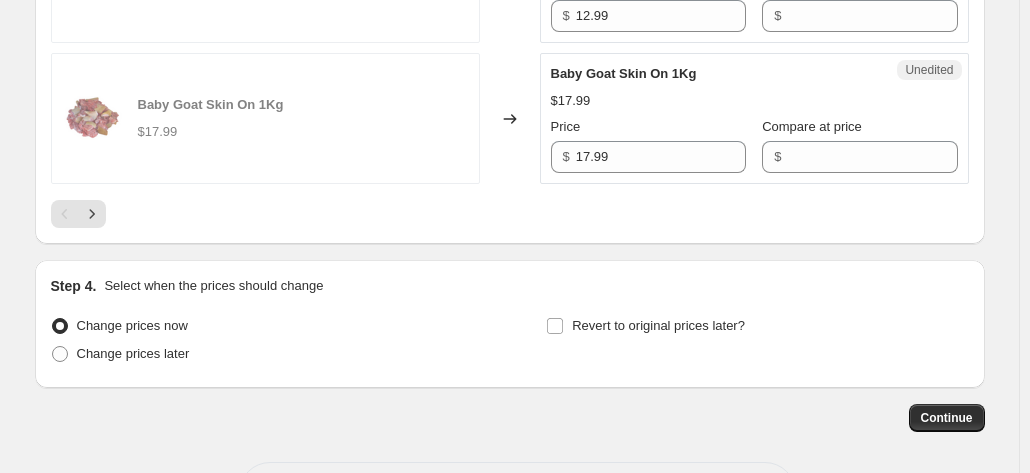scroll, scrollTop: 3698, scrollLeft: 0, axis: vertical 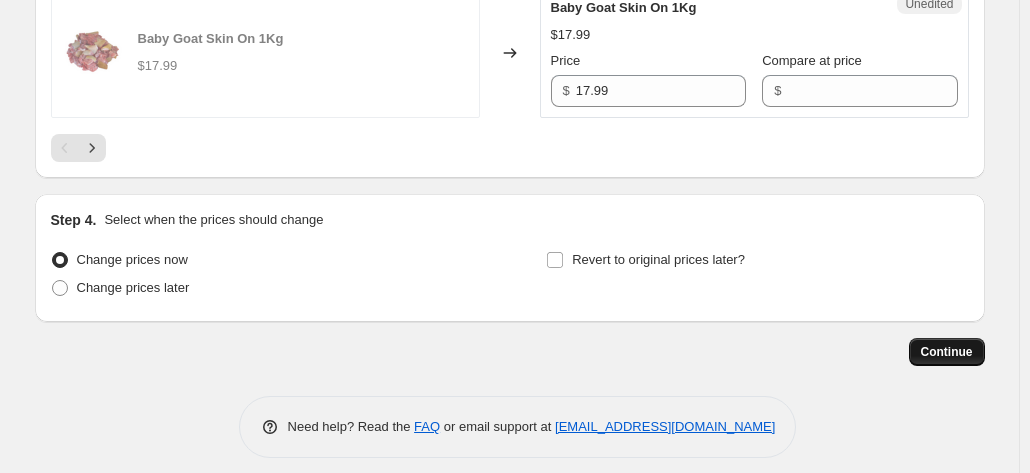 click on "Continue" at bounding box center (947, 352) 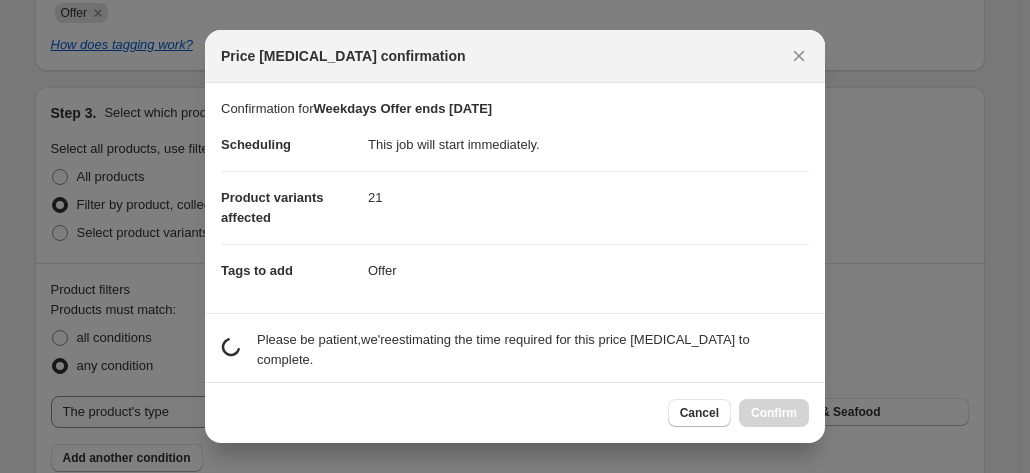 scroll, scrollTop: 0, scrollLeft: 0, axis: both 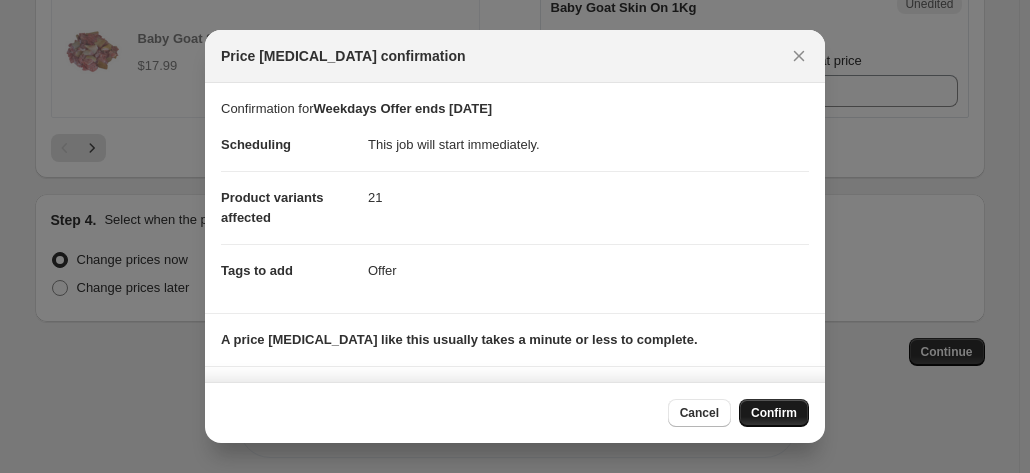 click on "Confirm" at bounding box center [774, 413] 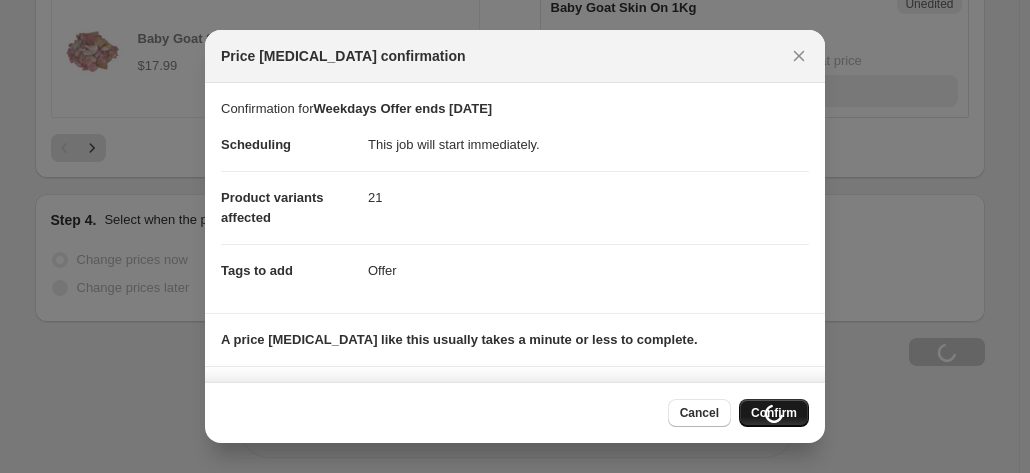 scroll, scrollTop: 3766, scrollLeft: 0, axis: vertical 